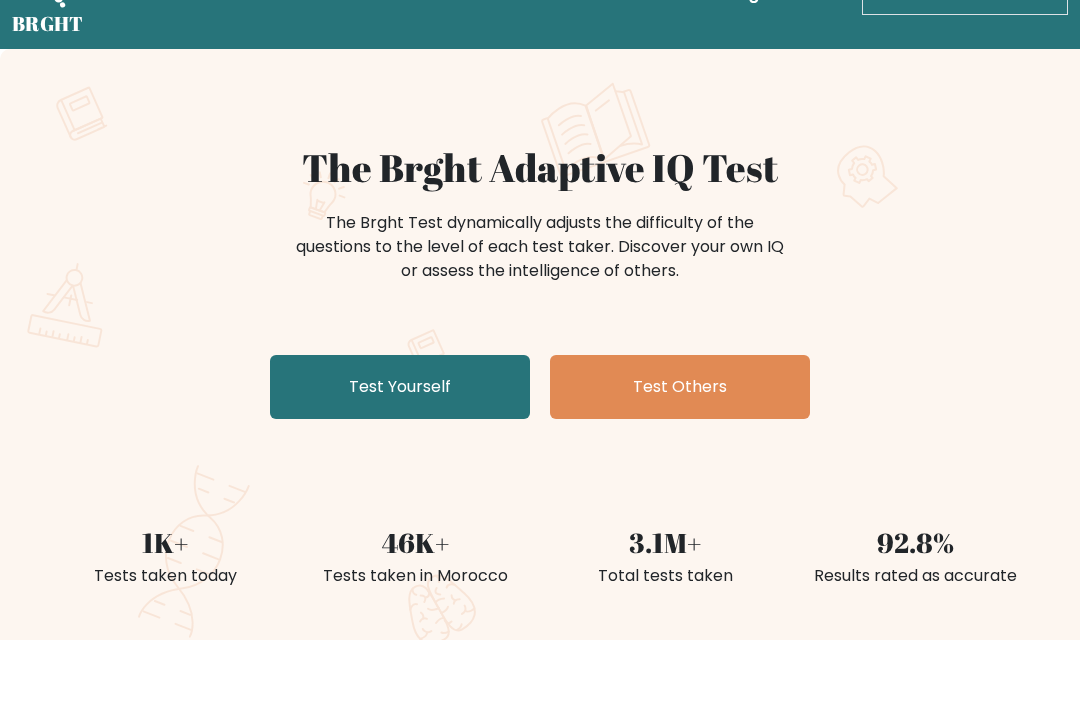 scroll, scrollTop: 63, scrollLeft: 0, axis: vertical 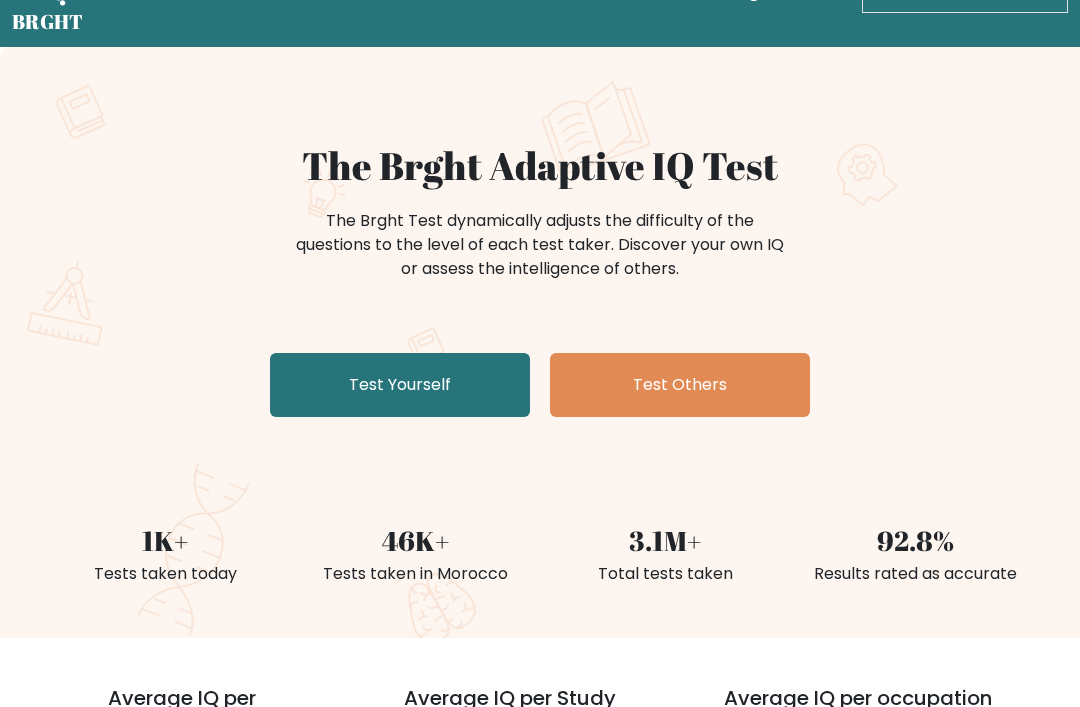 click on "Test Yourself" at bounding box center (400, 385) 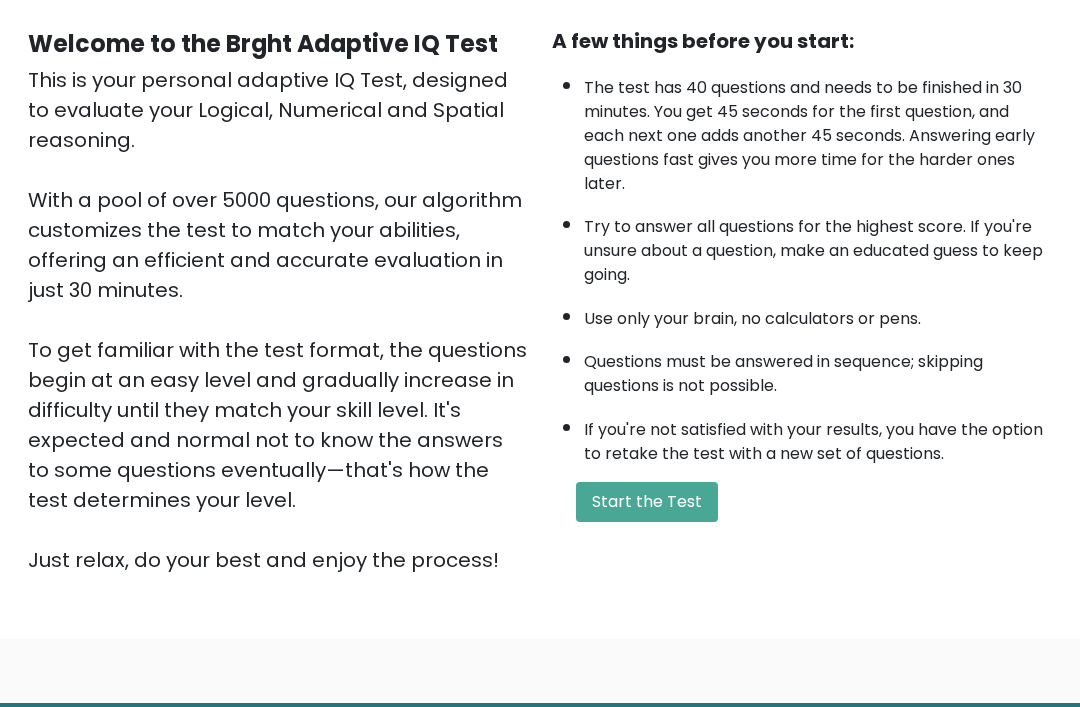 scroll, scrollTop: 234, scrollLeft: 0, axis: vertical 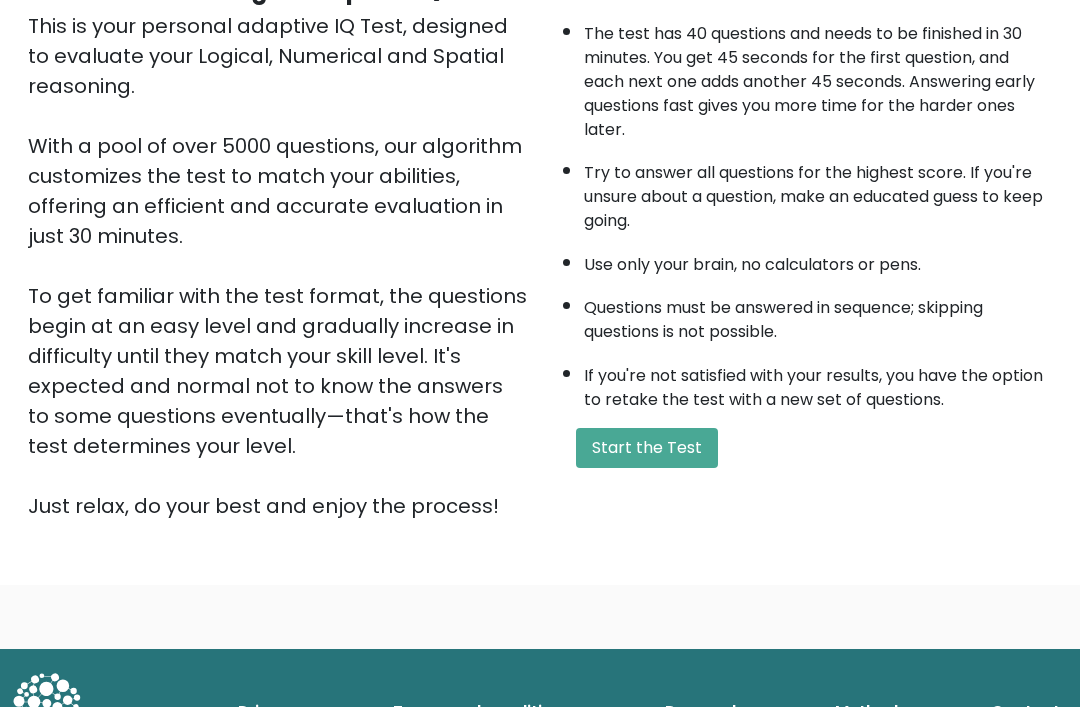 click on "If you're not satisfied with your results, you have the option to retake the test with a new set of questions." at bounding box center [818, 383] 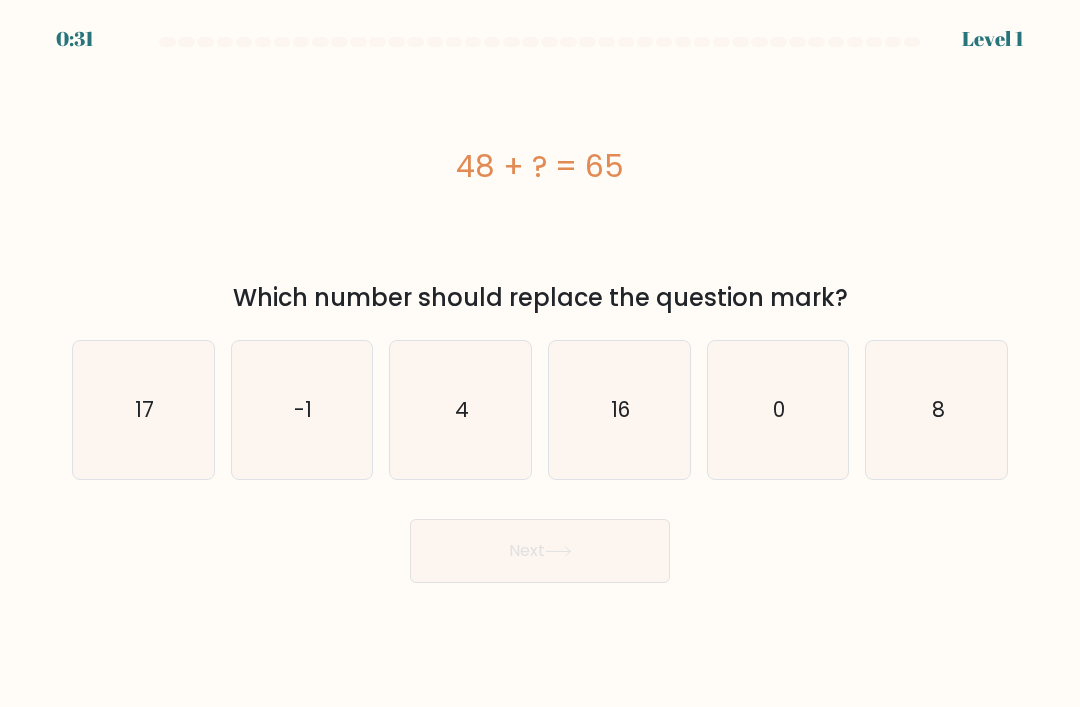 click on "17" at bounding box center (143, 410) 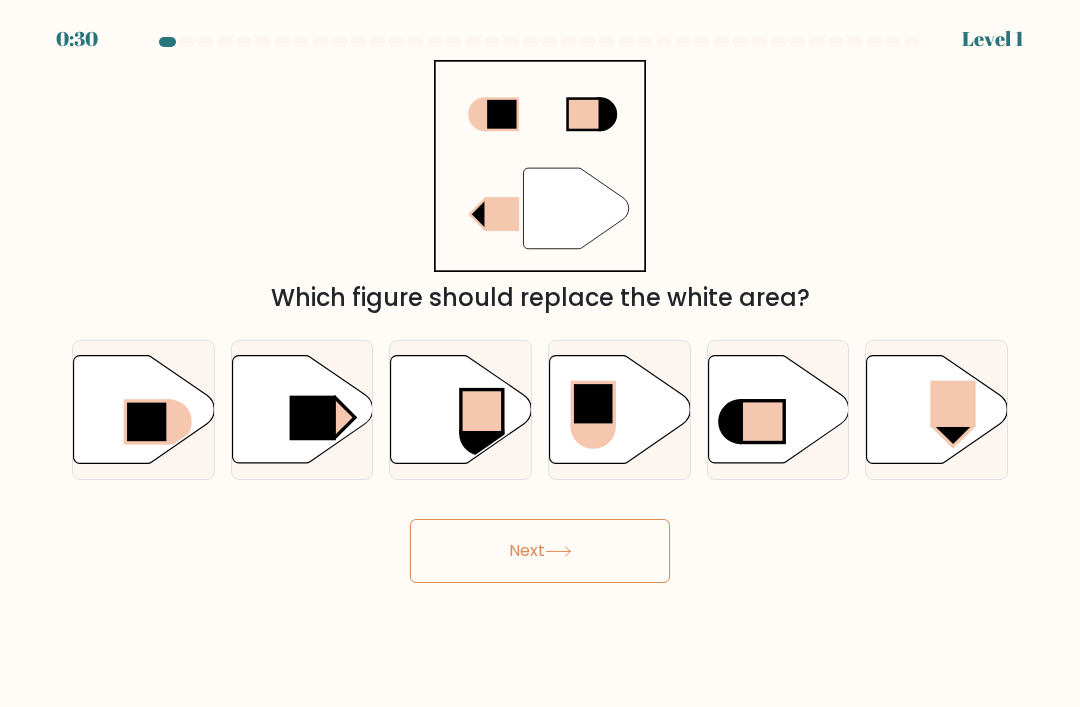 click on "Next" at bounding box center (540, 551) 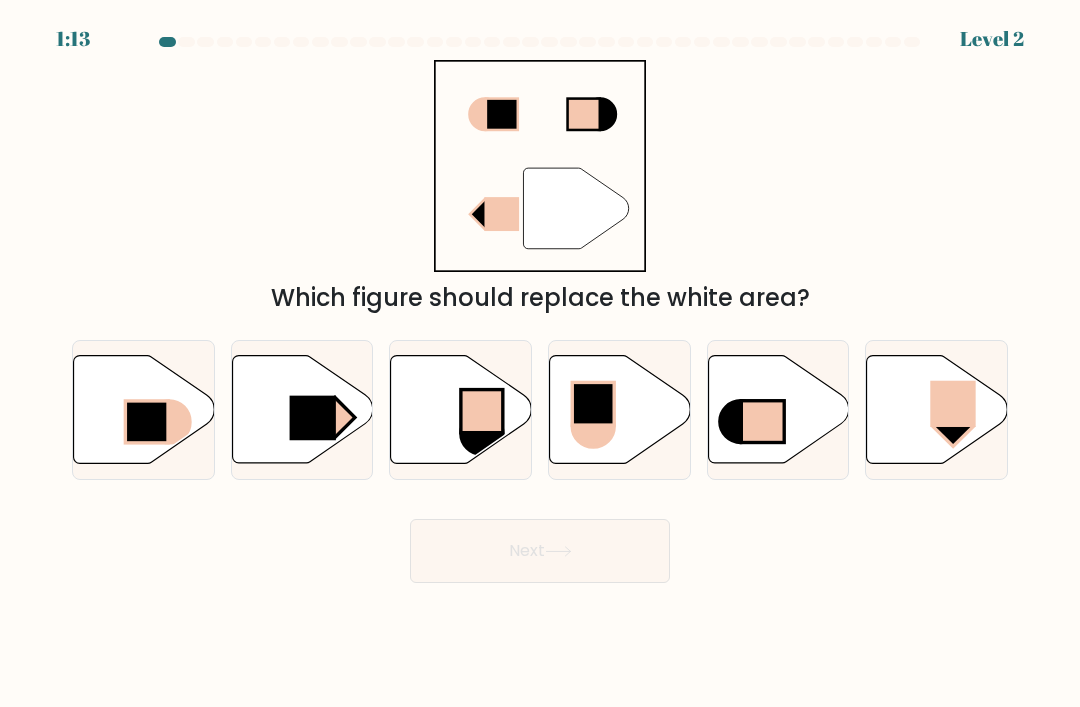 click on ""
Which figure should replace the white area?" at bounding box center (540, 188) 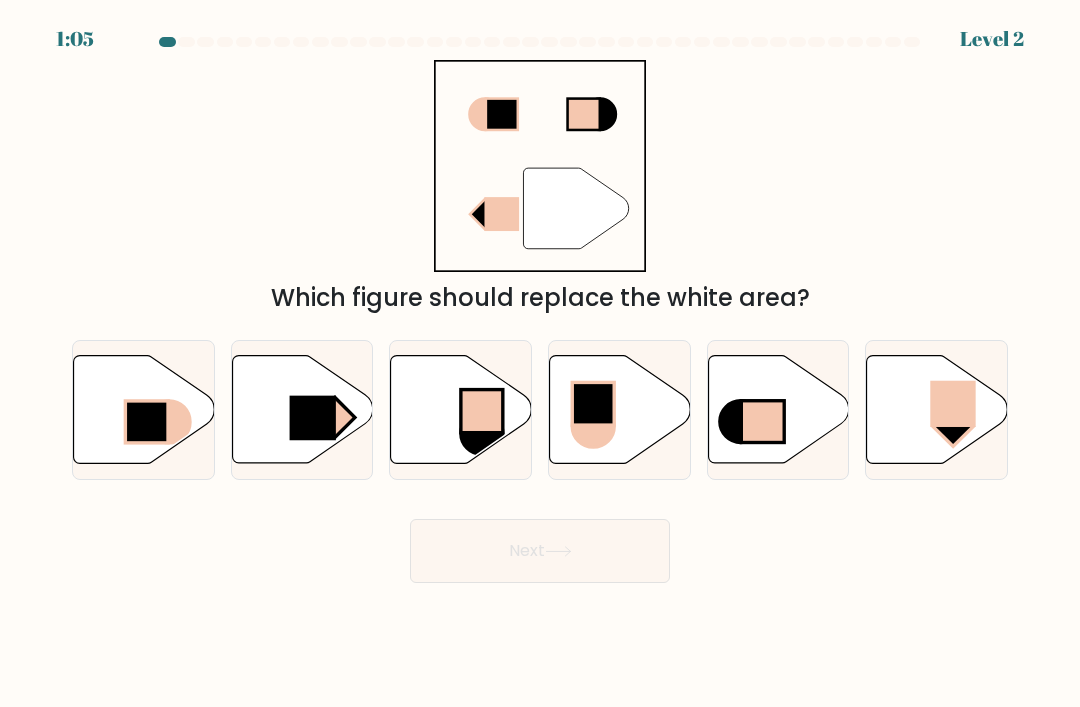 click at bounding box center [302, 410] 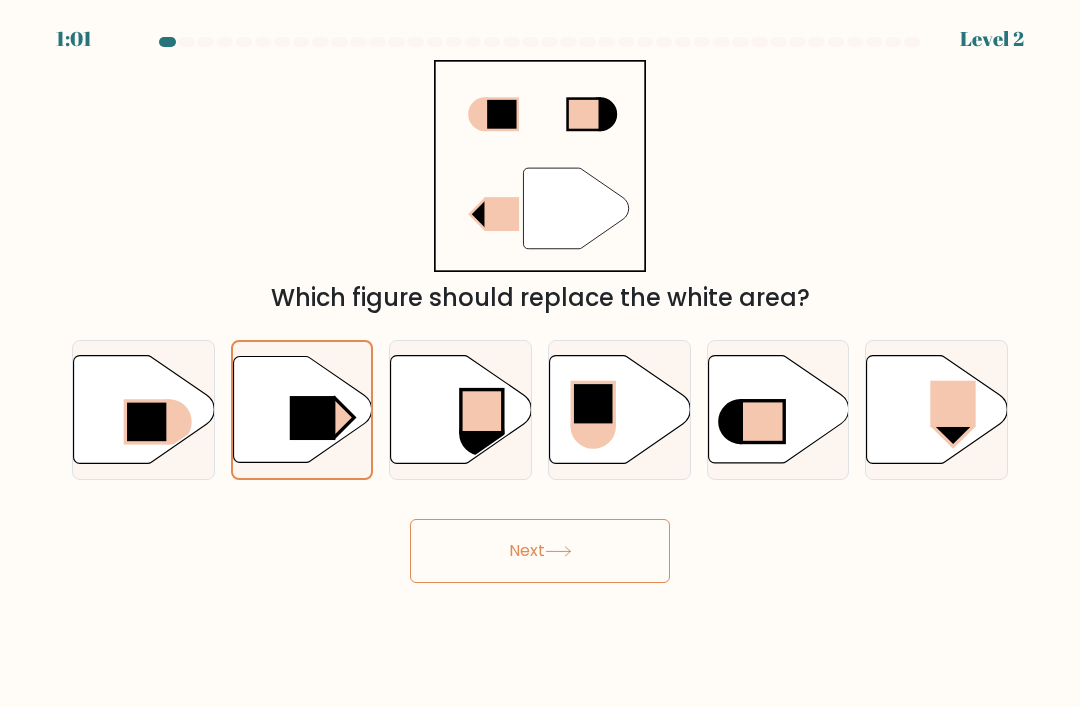 click on "Next" at bounding box center (540, 551) 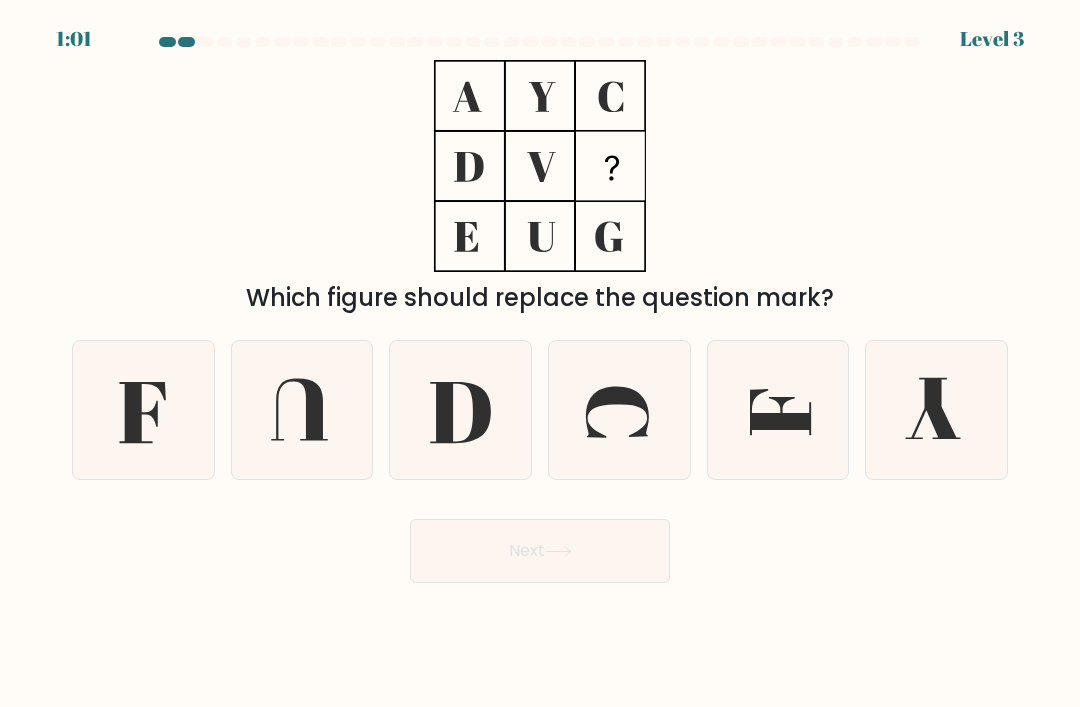 click on "Next" at bounding box center [540, 551] 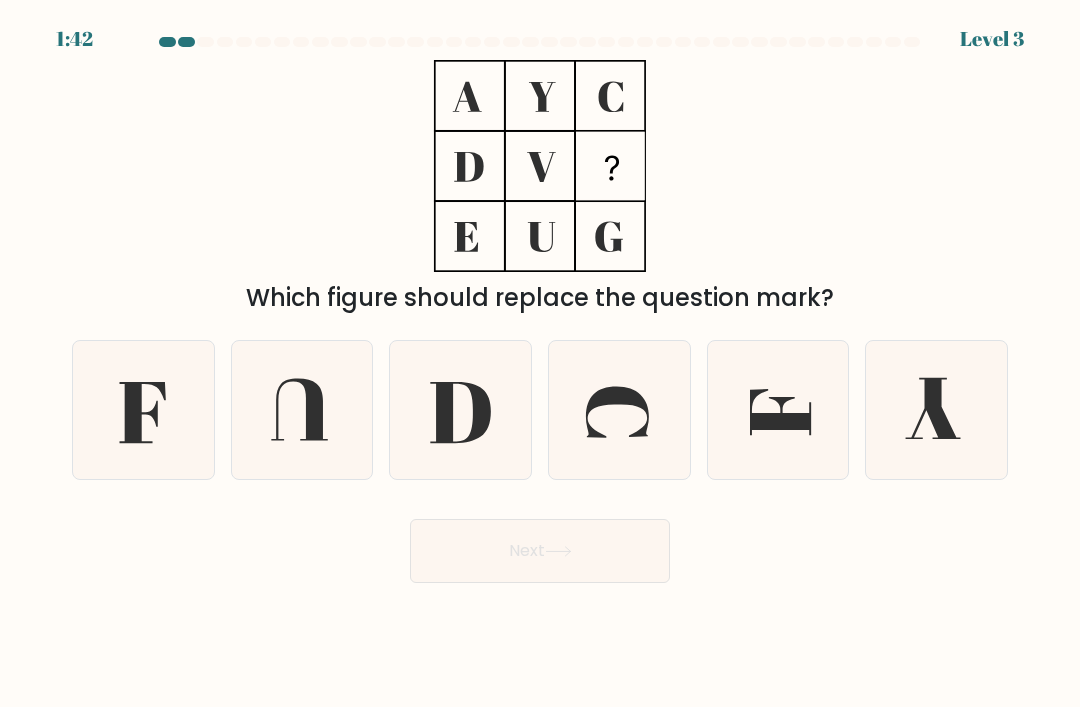 click on "Which figure should replace the question mark?" at bounding box center [540, 188] 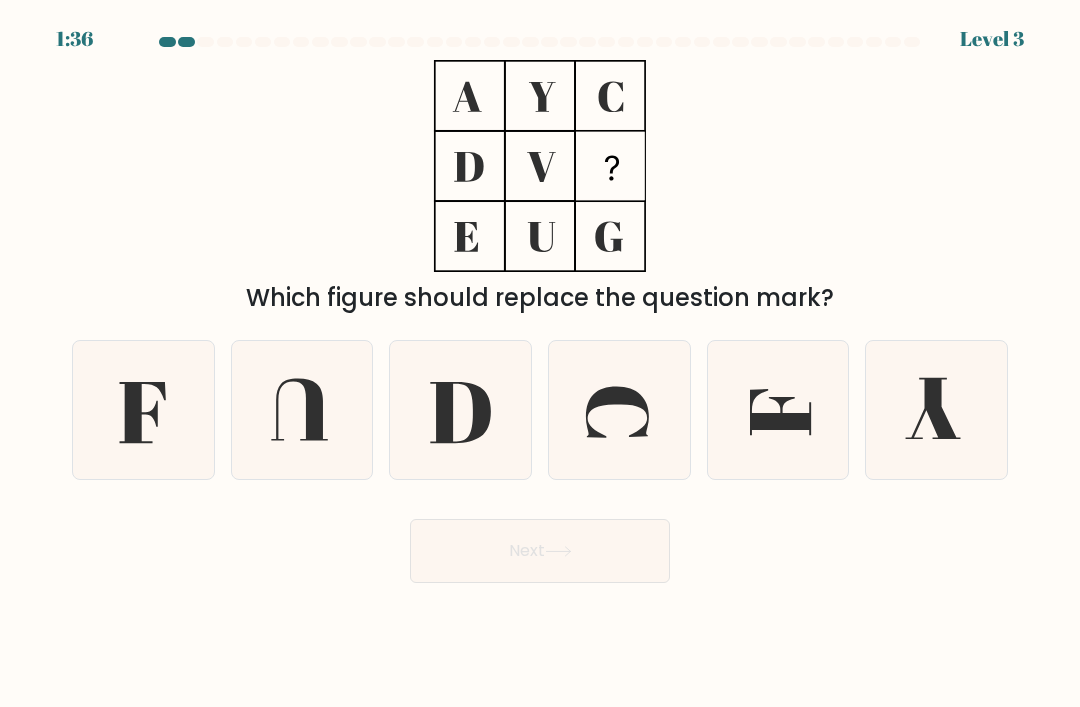 click at bounding box center [143, 410] 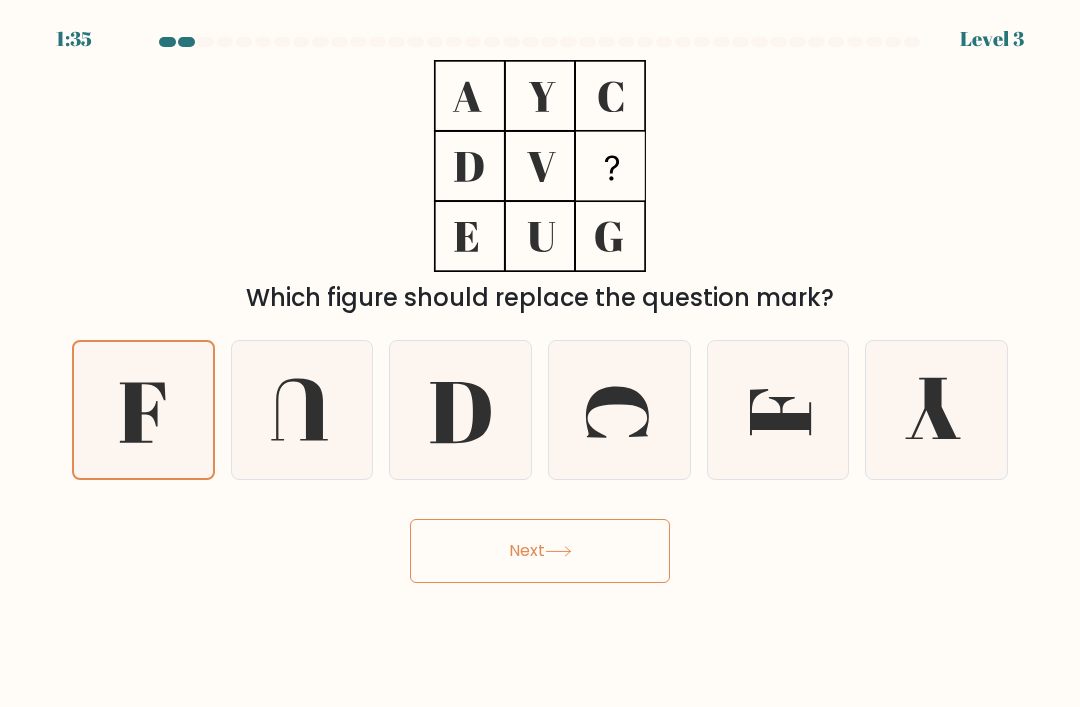 click on "Next" at bounding box center [540, 551] 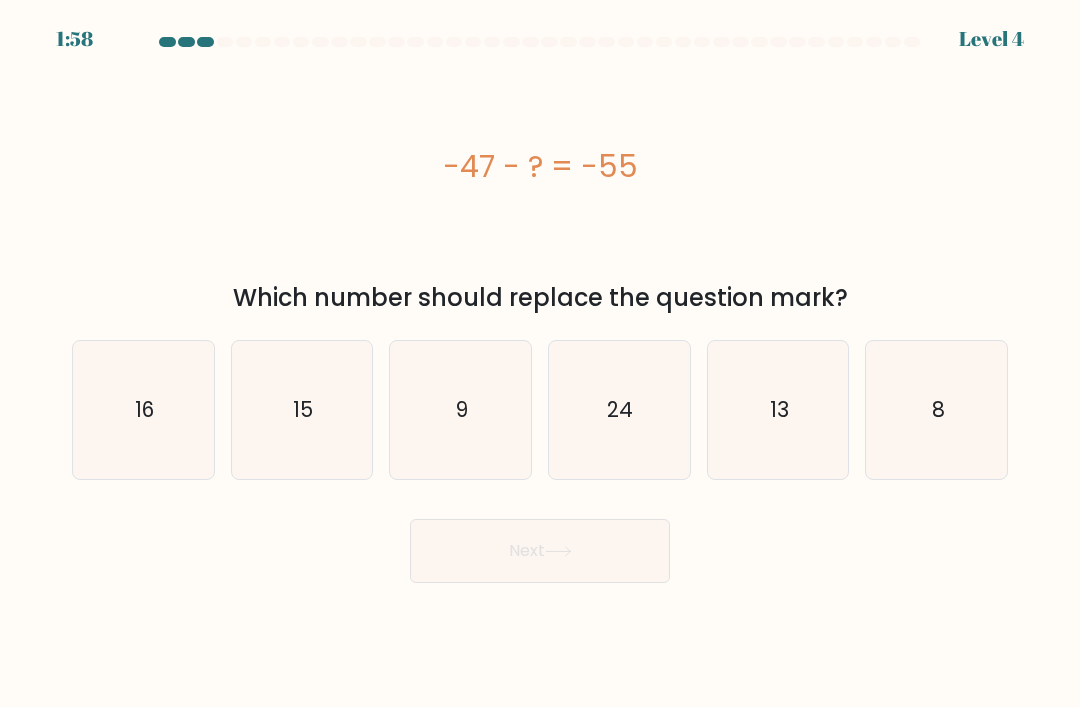 click on "8" at bounding box center (937, 410) 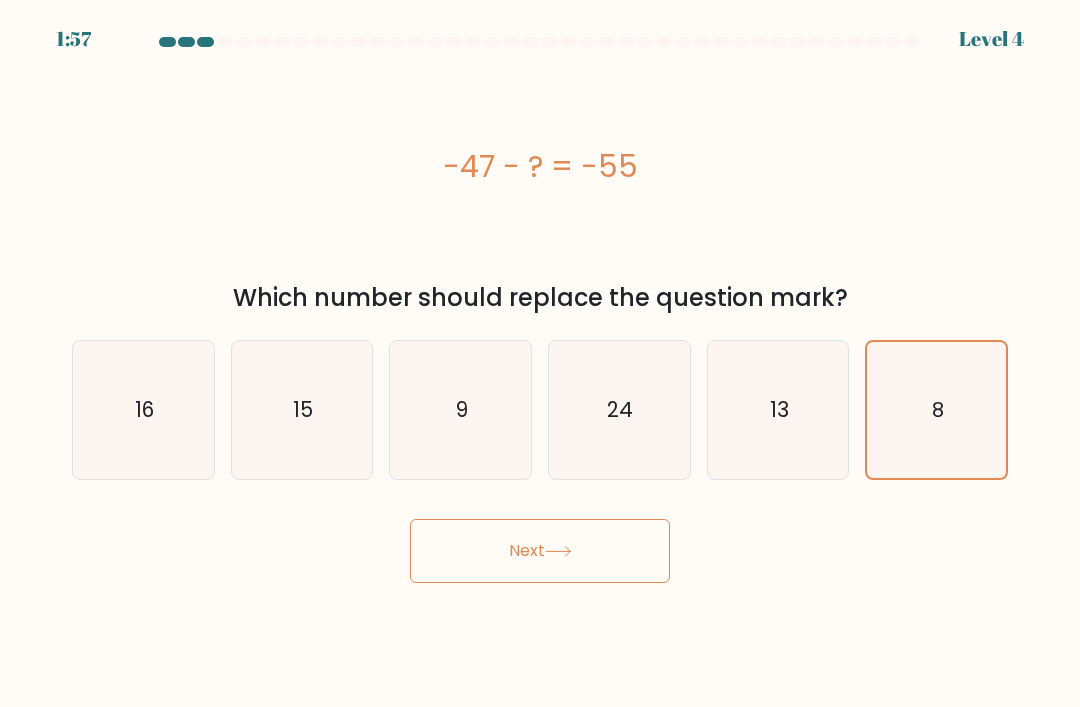 click on "Next" at bounding box center (540, 551) 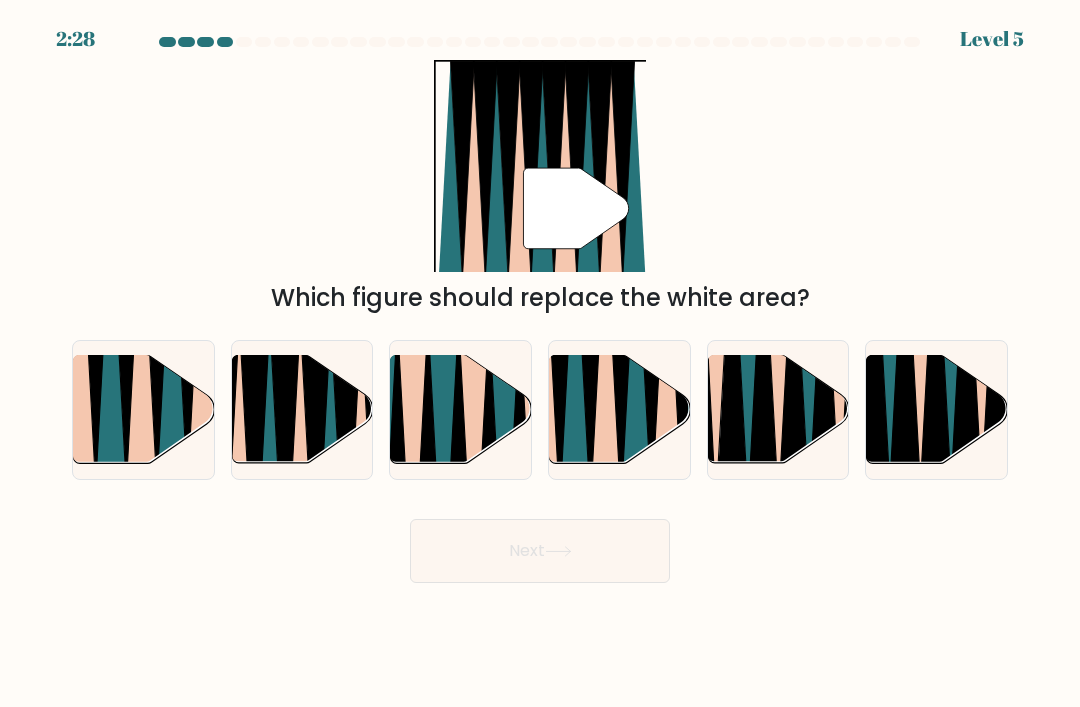 click at bounding box center [574, 353] 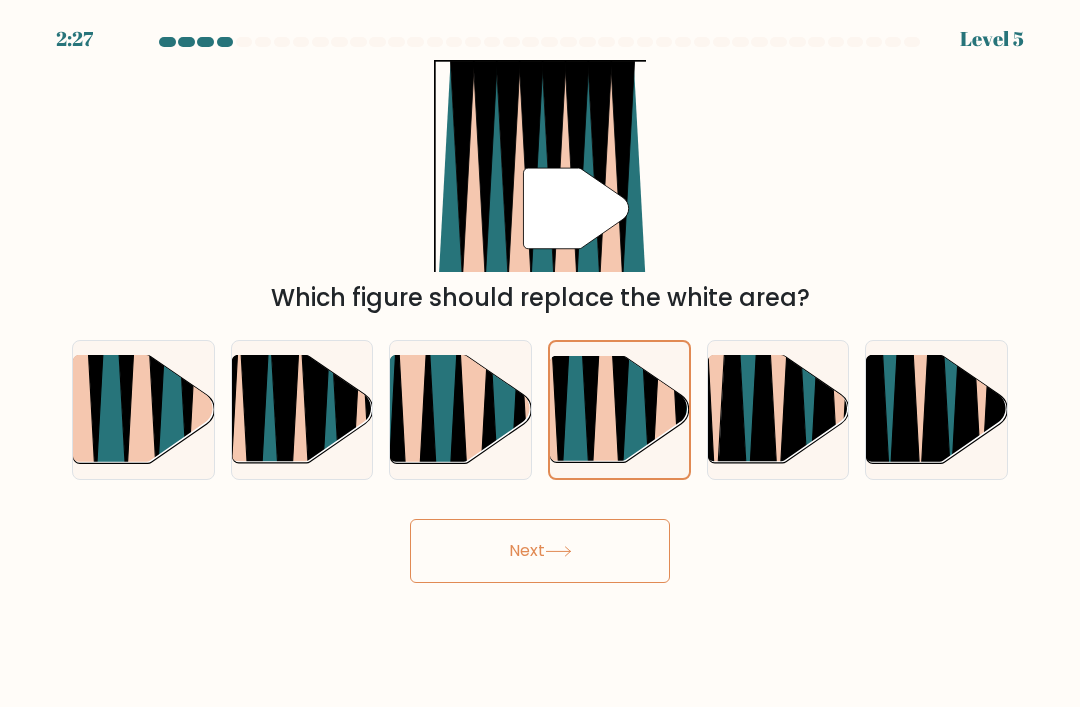 click on "Next" at bounding box center [540, 551] 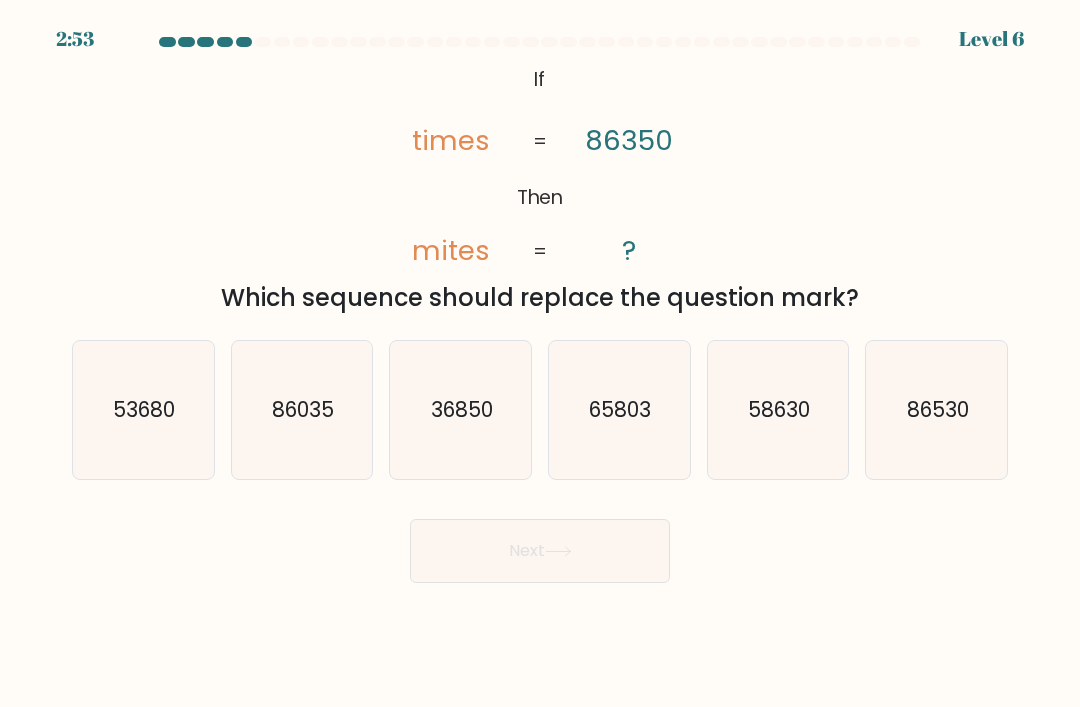 click on "36850" at bounding box center (461, 410) 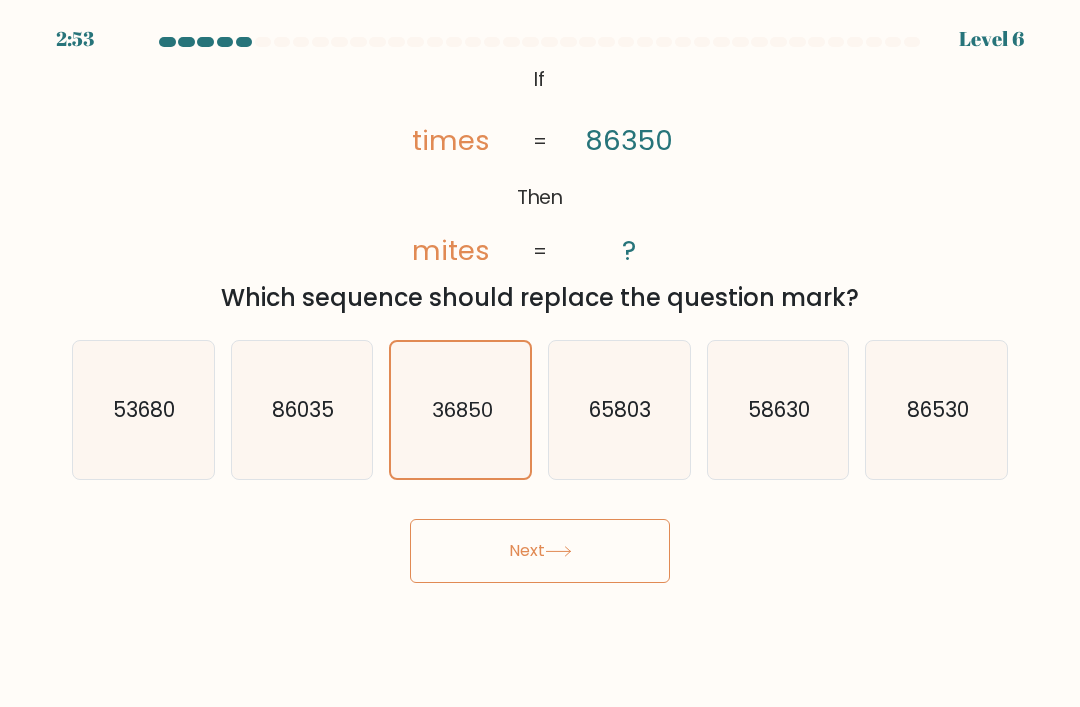 click on "Next" at bounding box center [540, 551] 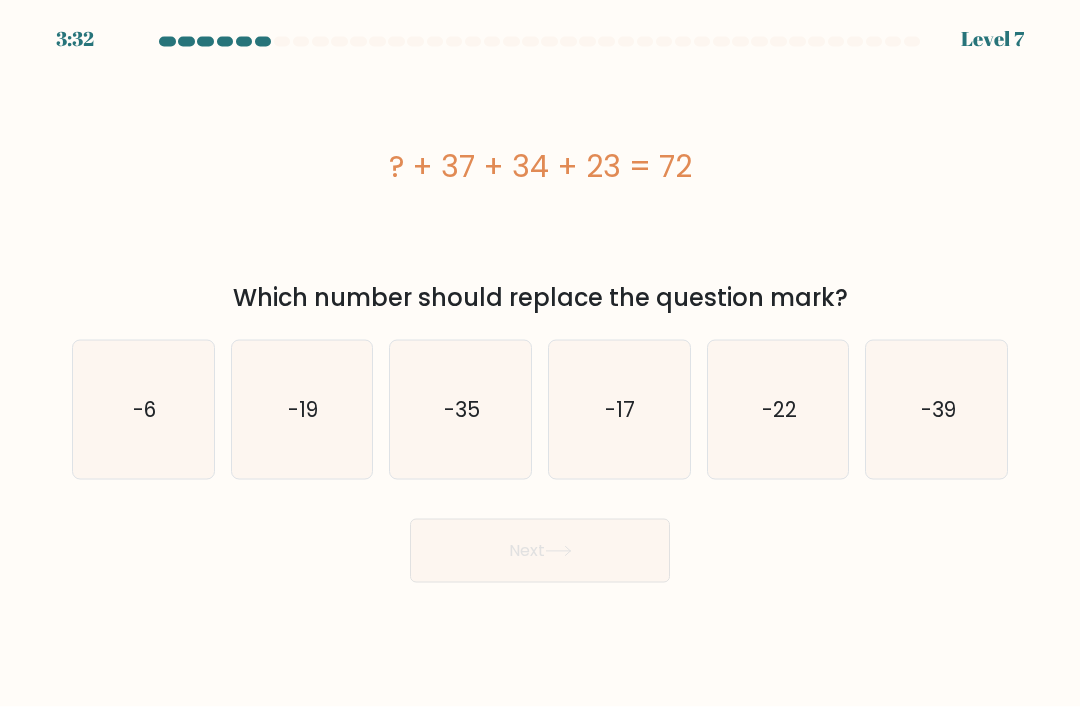 scroll, scrollTop: 0, scrollLeft: 0, axis: both 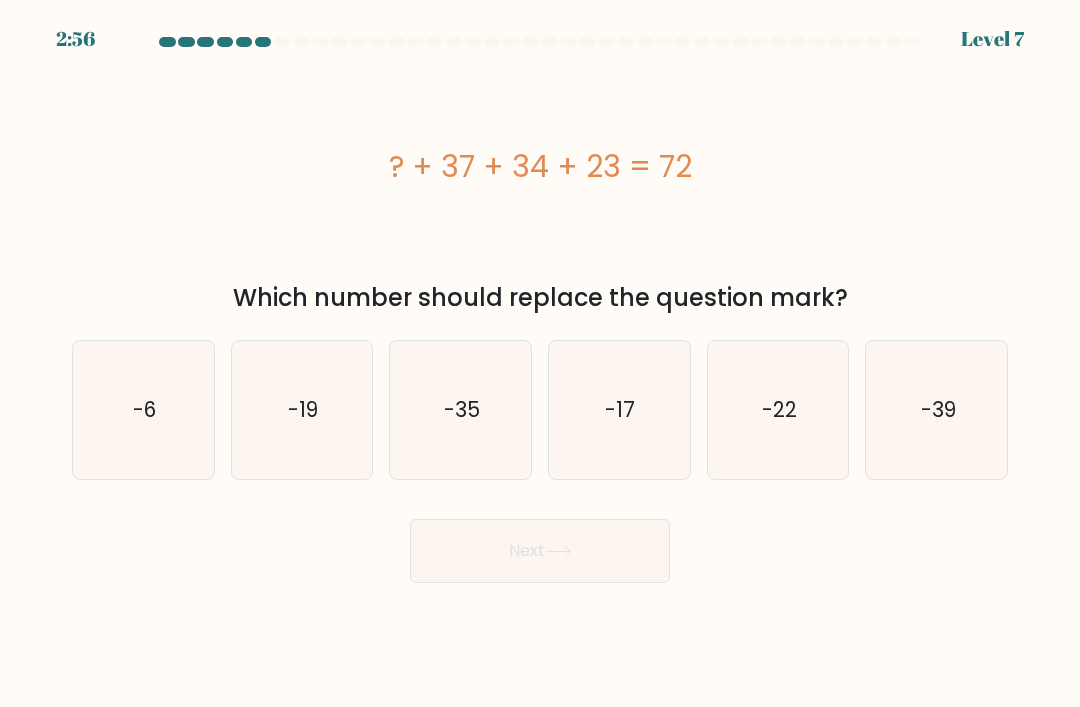 click on "-22" at bounding box center [779, 409] 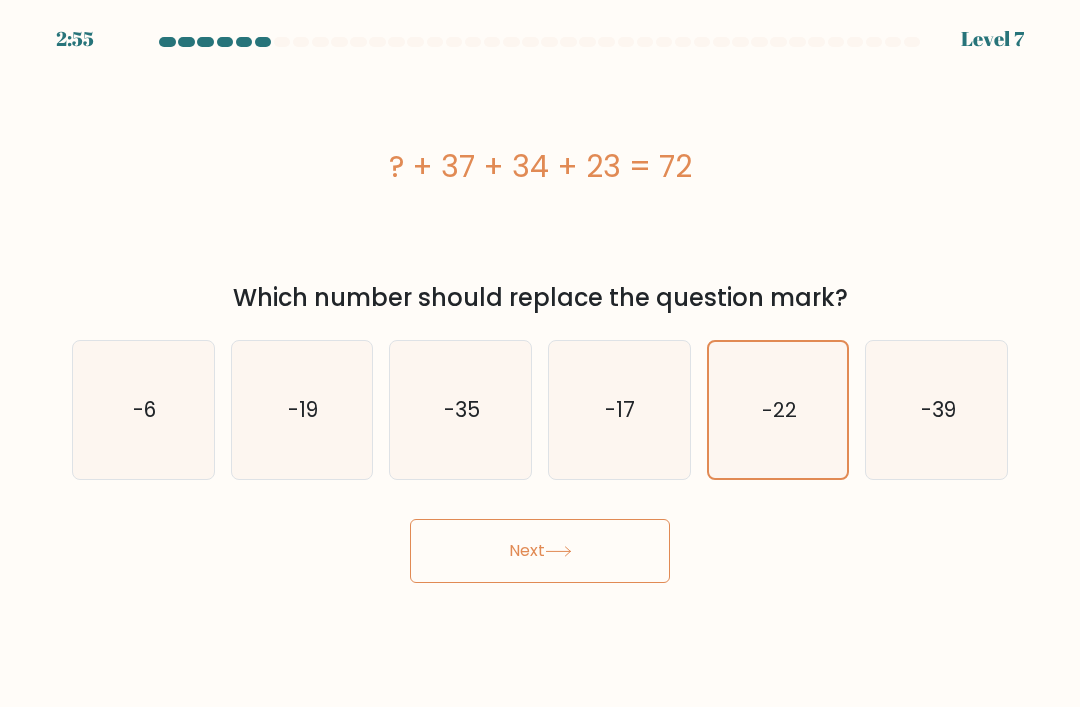click on "Next" at bounding box center [540, 551] 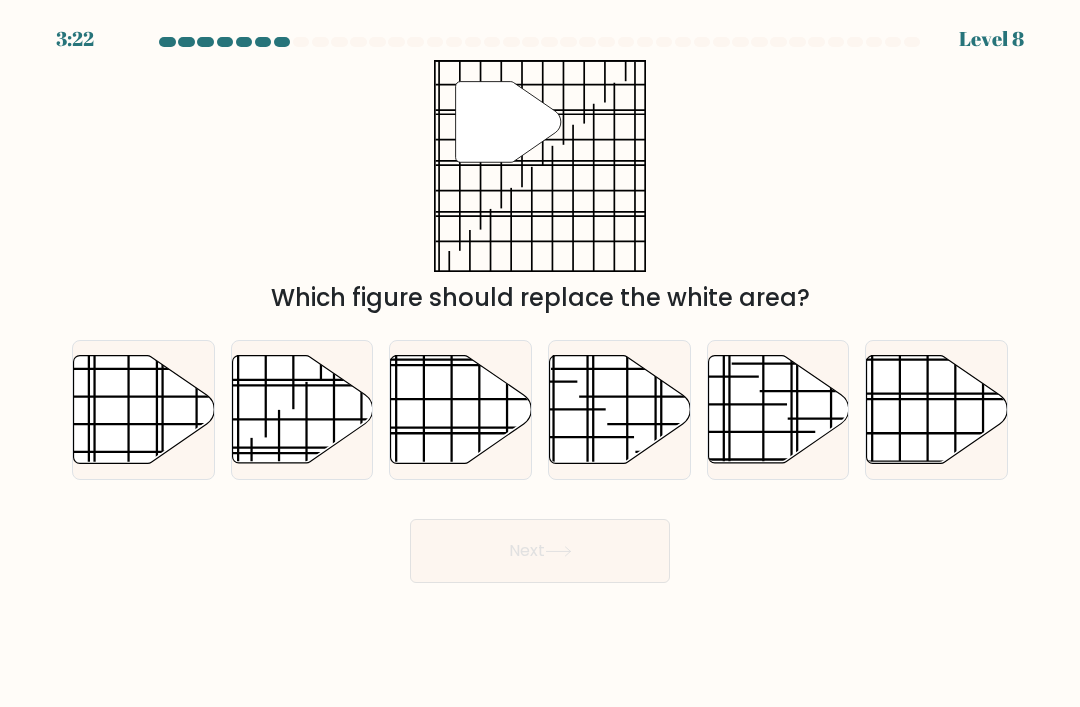 click at bounding box center [937, 410] 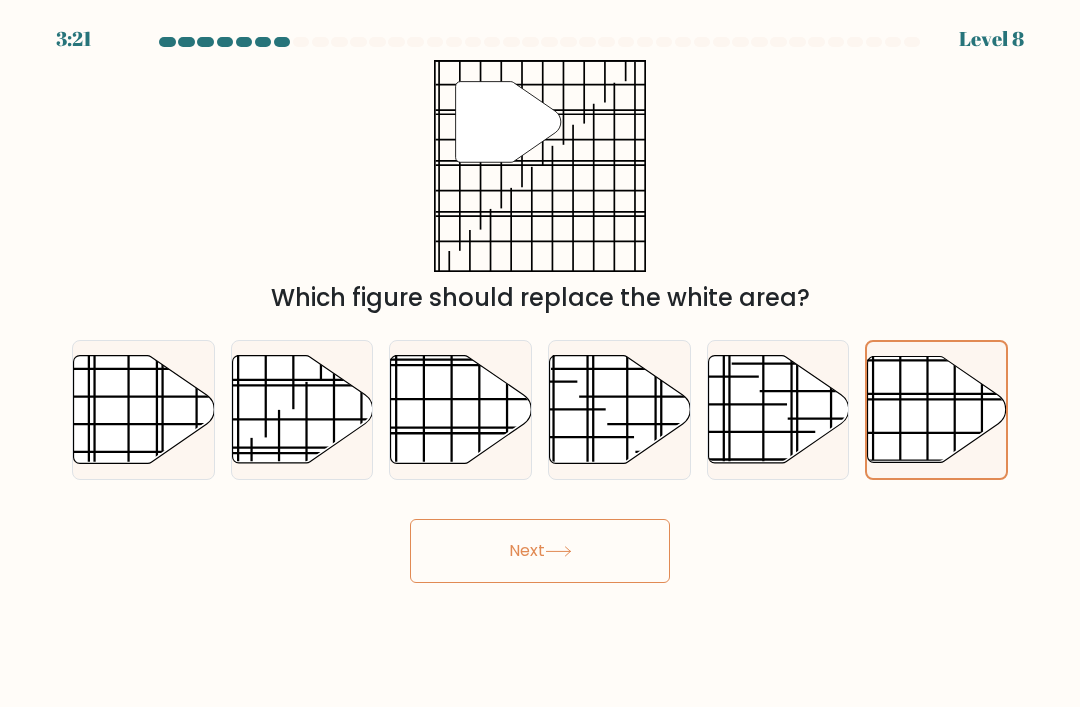 click on "Next" at bounding box center (540, 551) 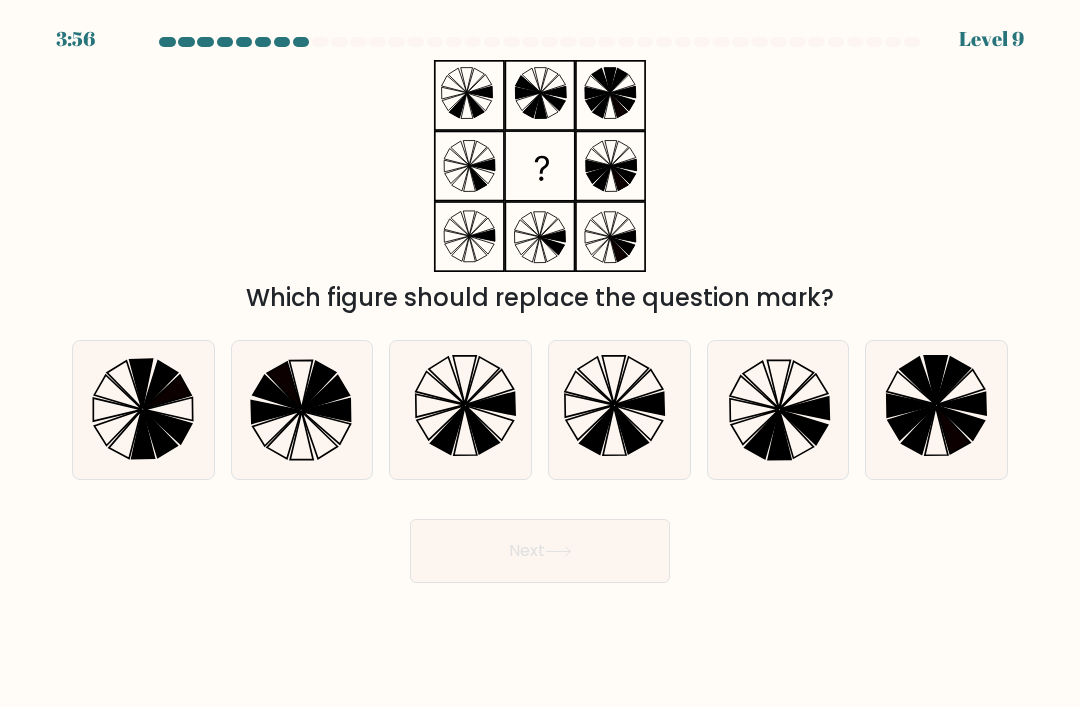 click at bounding box center [284, 386] 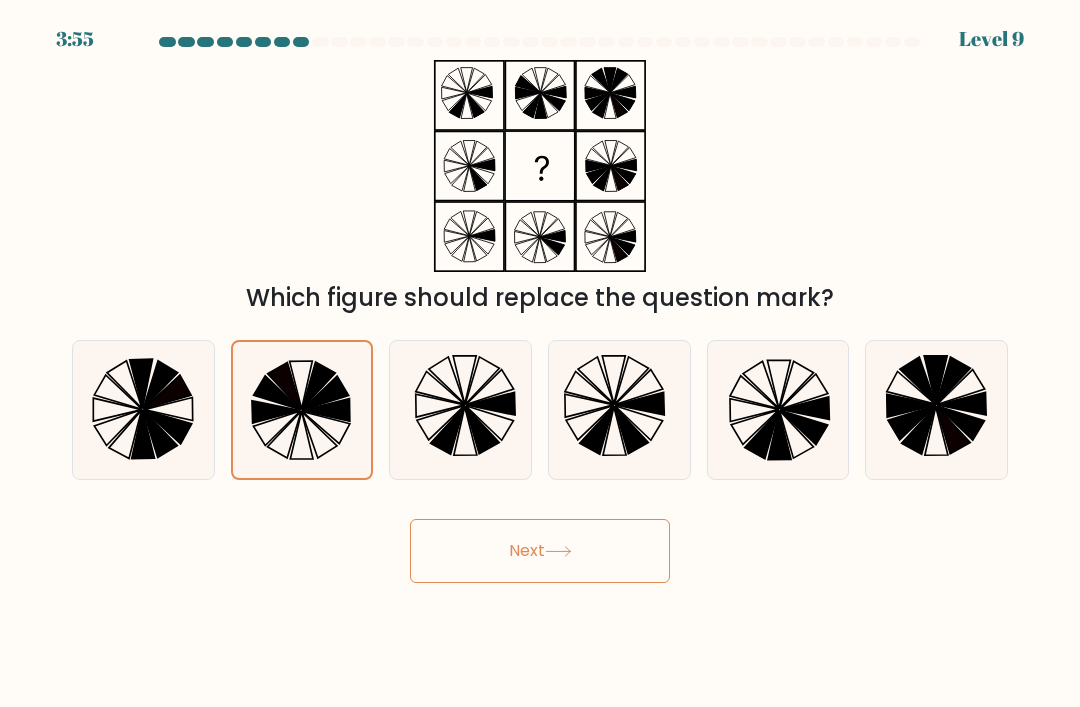 click on "Next" at bounding box center (540, 551) 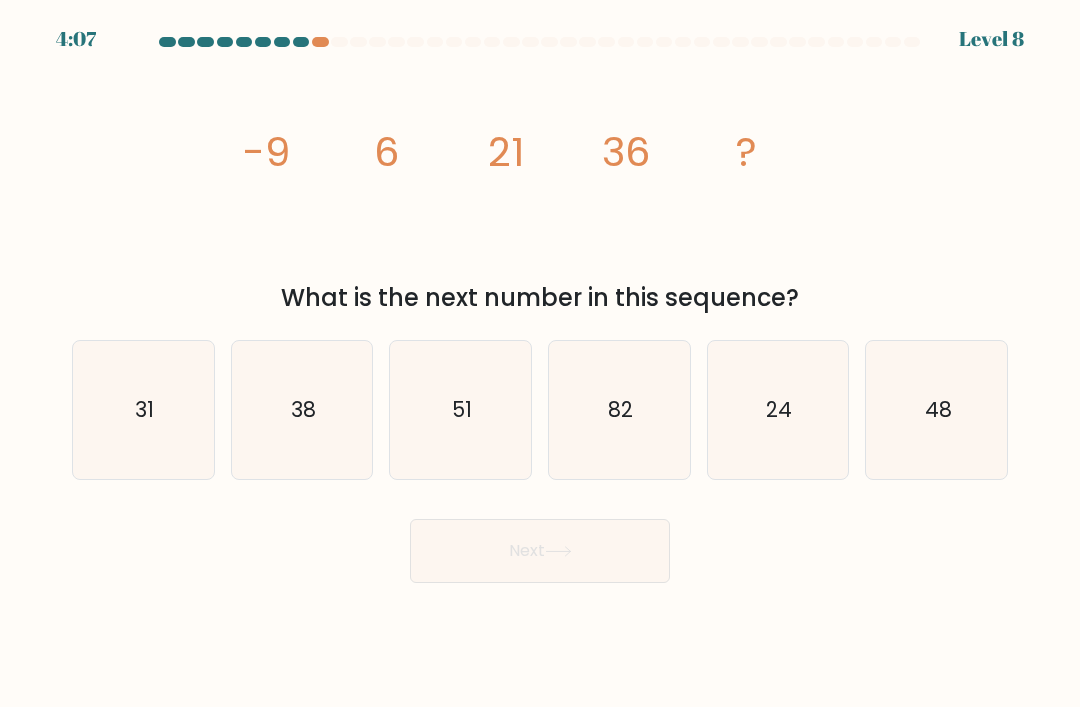 click on "51" at bounding box center [461, 410] 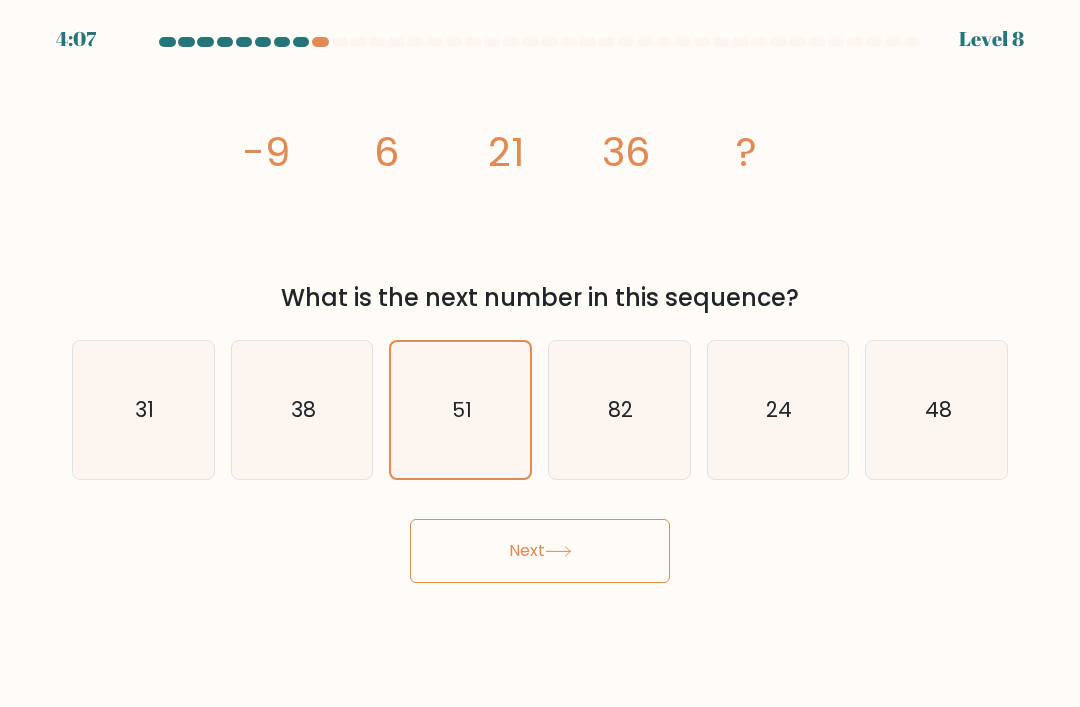 click on "Next" at bounding box center [540, 551] 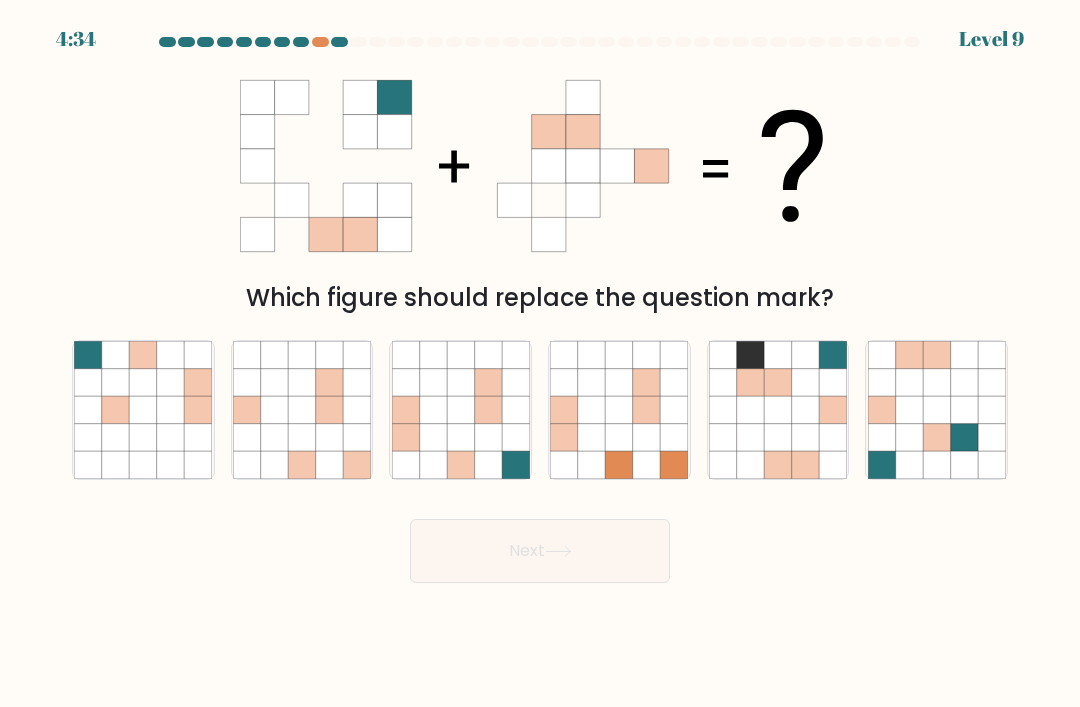click at bounding box center (963, 382) 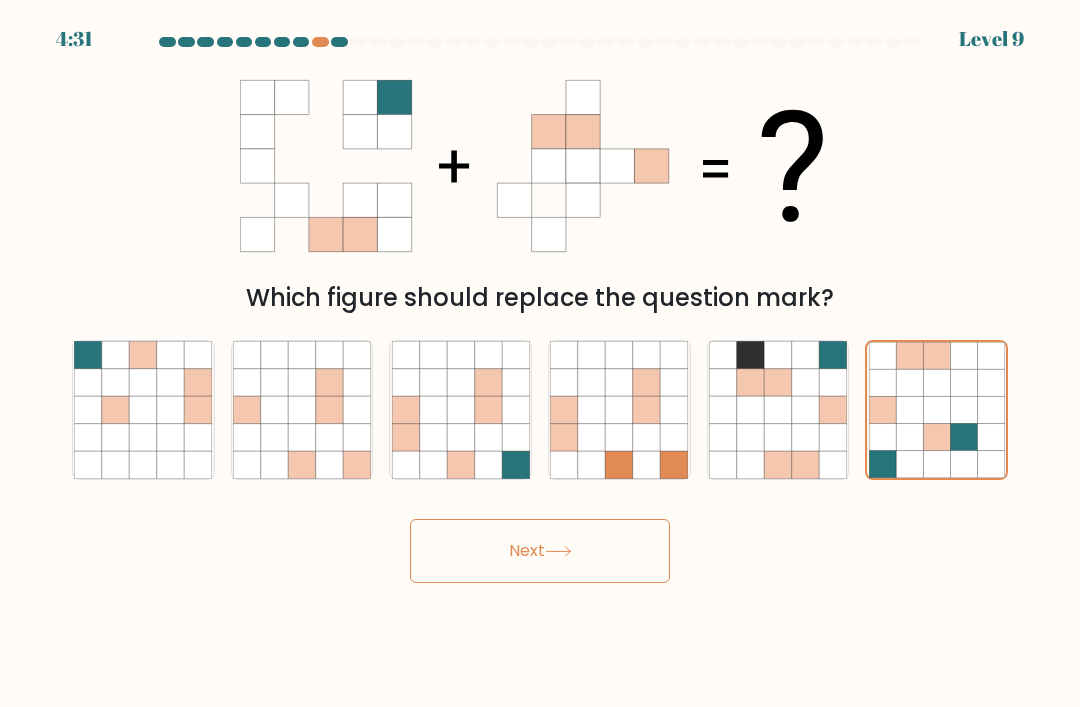 click at bounding box center (777, 437) 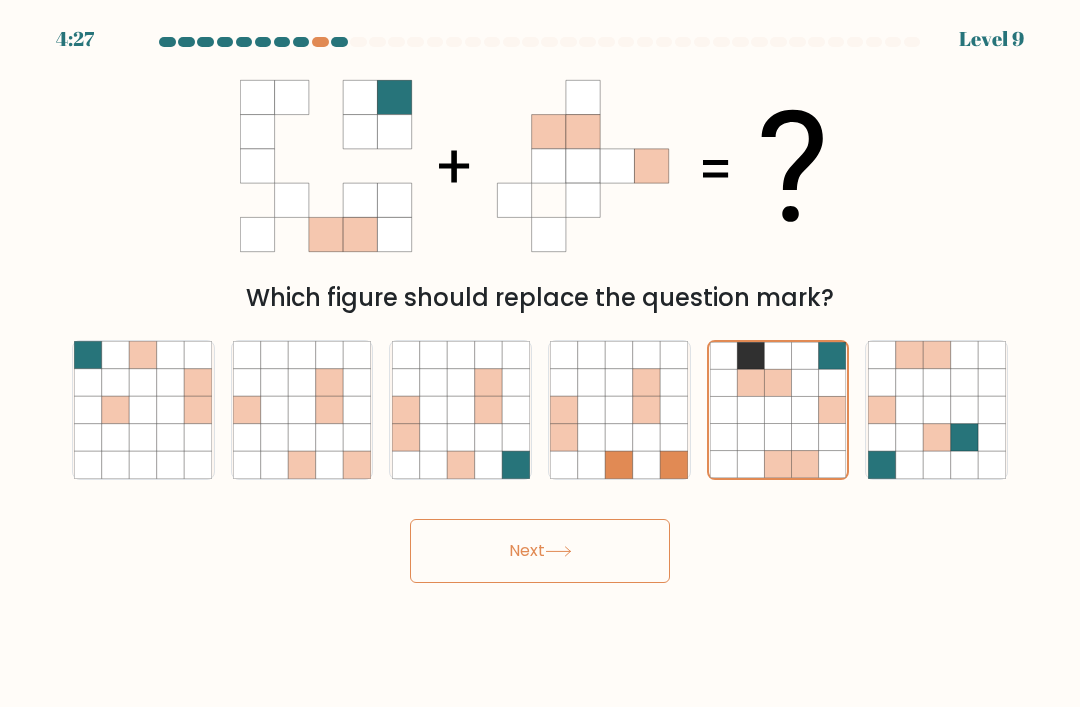 click on "Next" at bounding box center [540, 551] 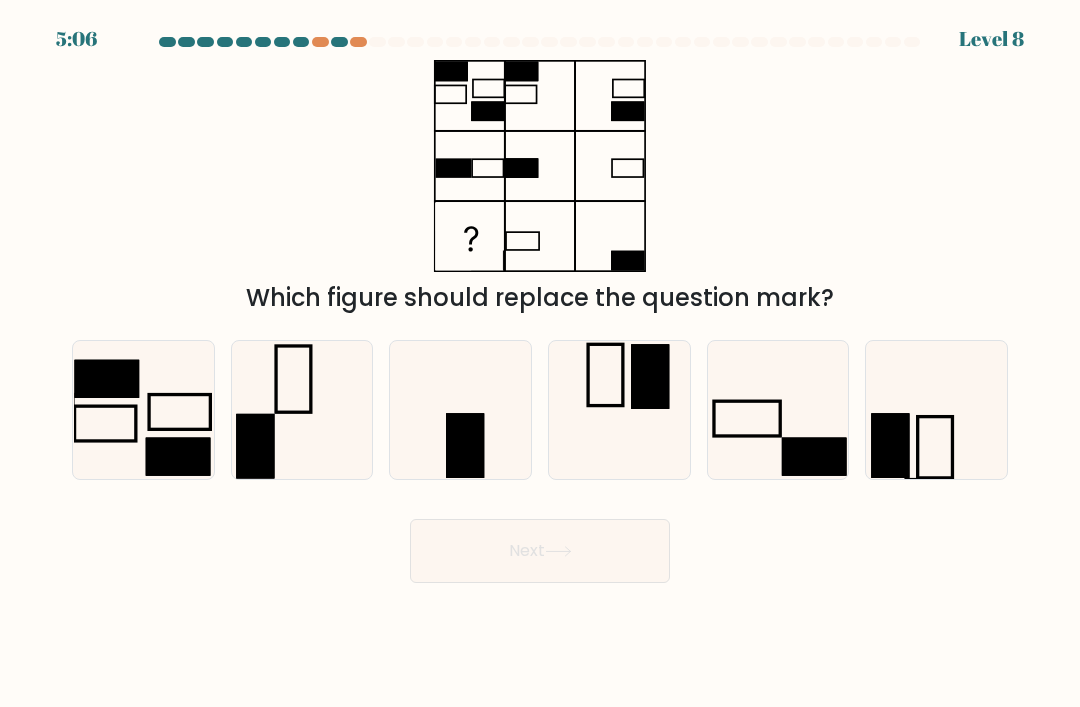 click at bounding box center (143, 410) 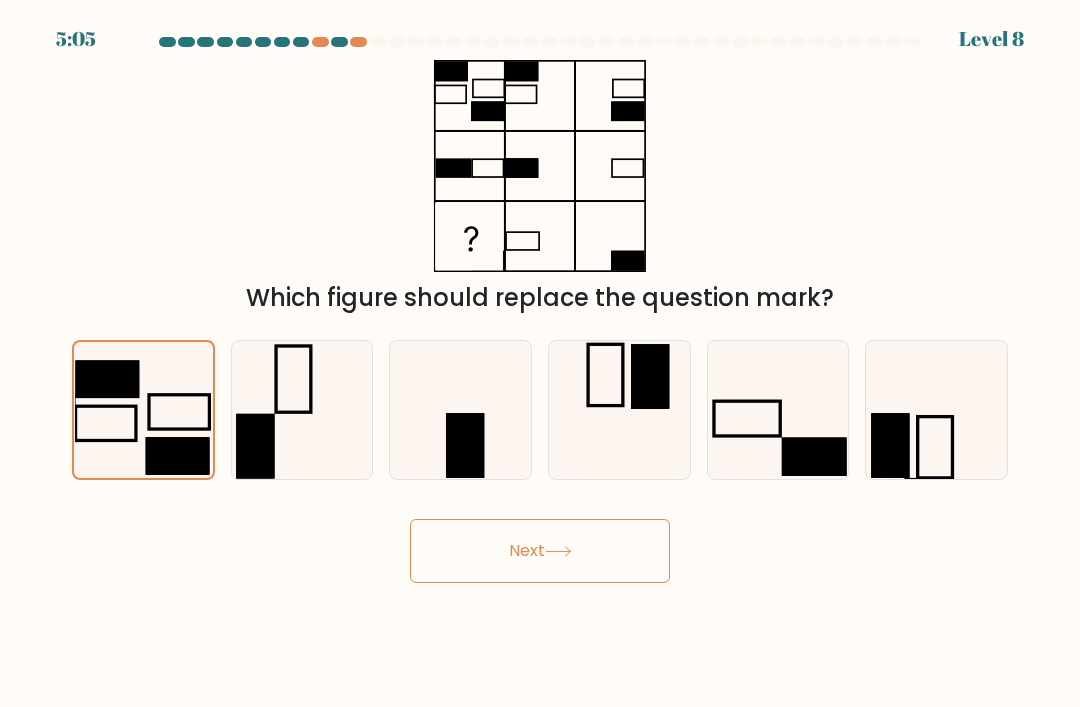 click on "Next" at bounding box center (540, 551) 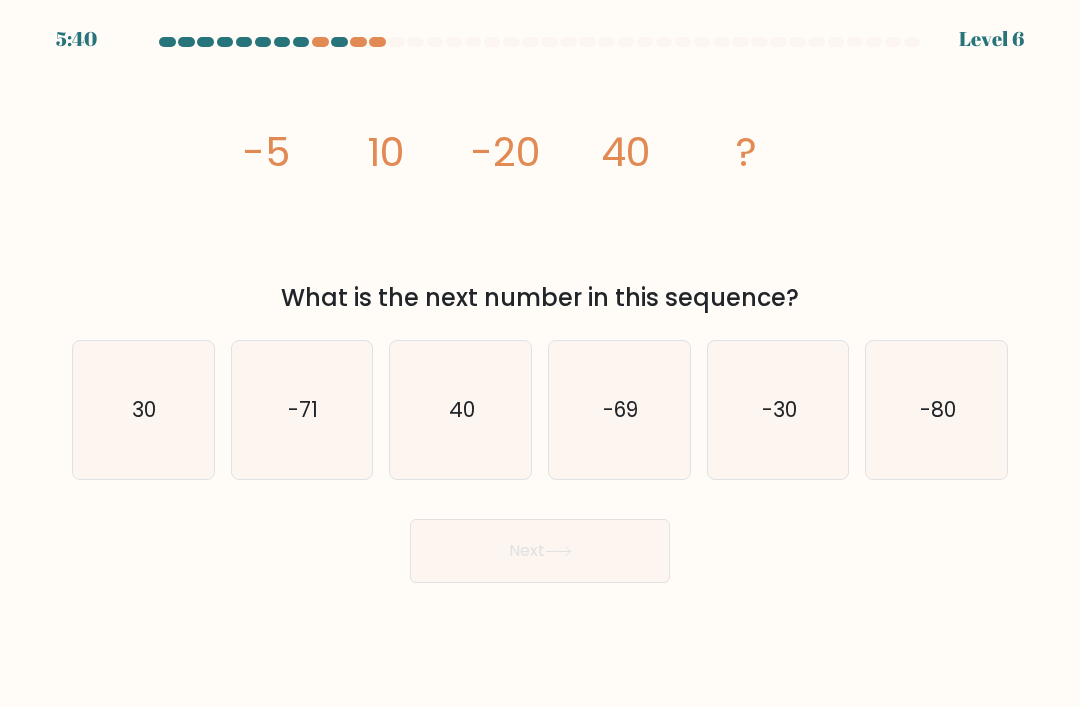 click on "-80" at bounding box center (938, 409) 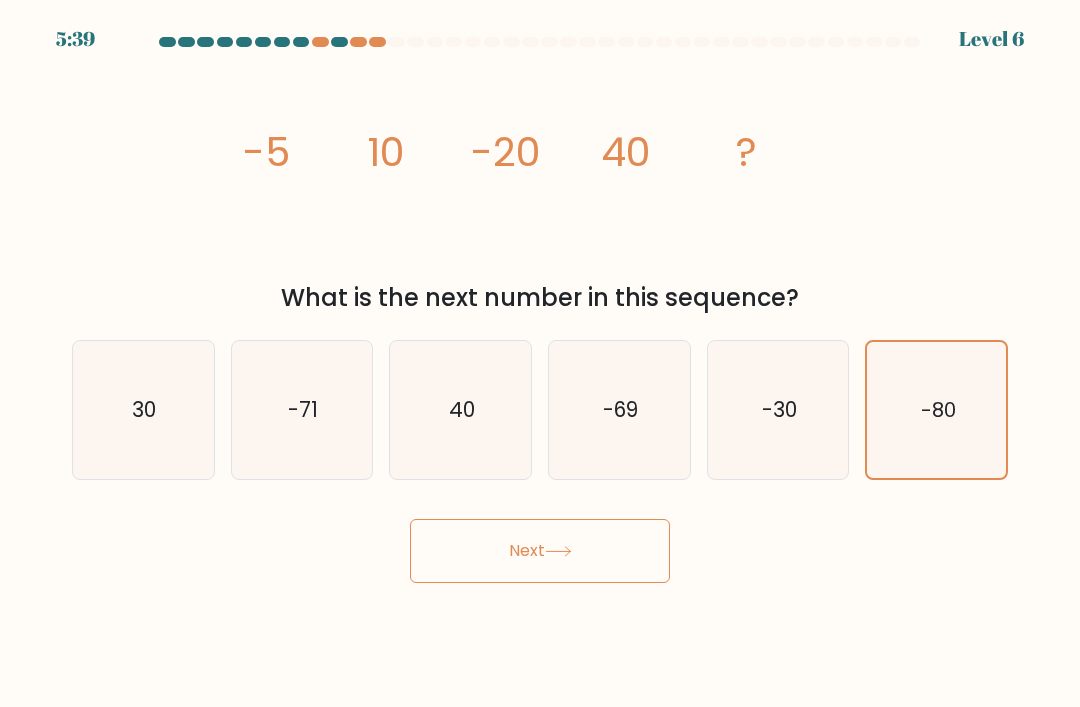 click on "Next" at bounding box center [540, 551] 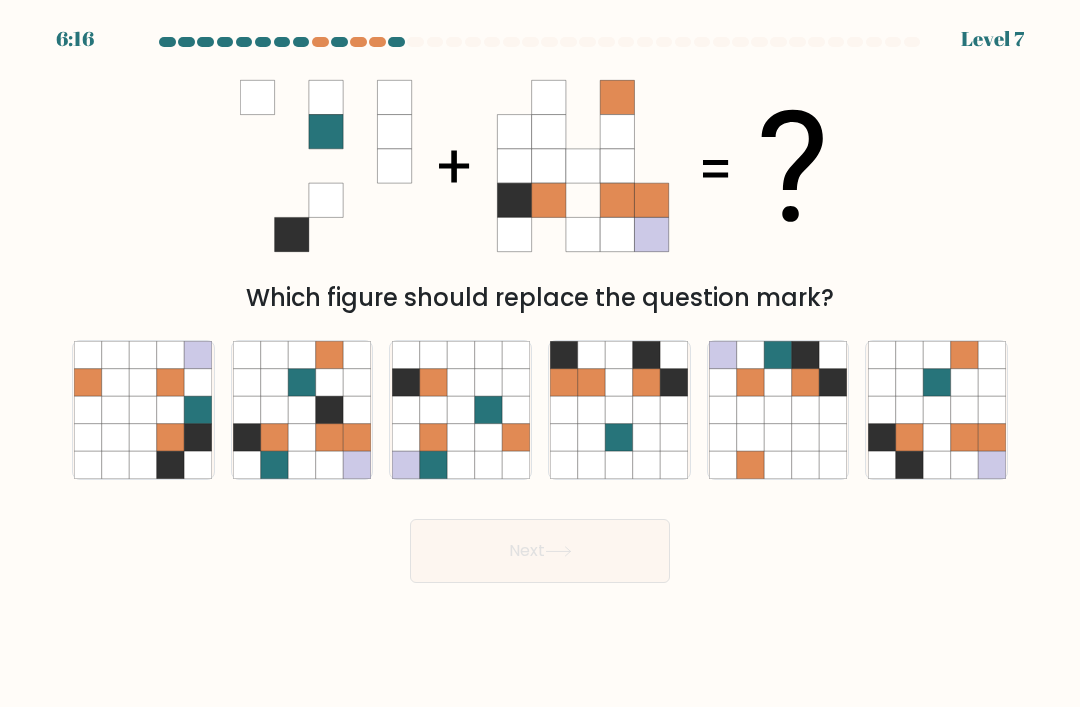 click at bounding box center [170, 464] 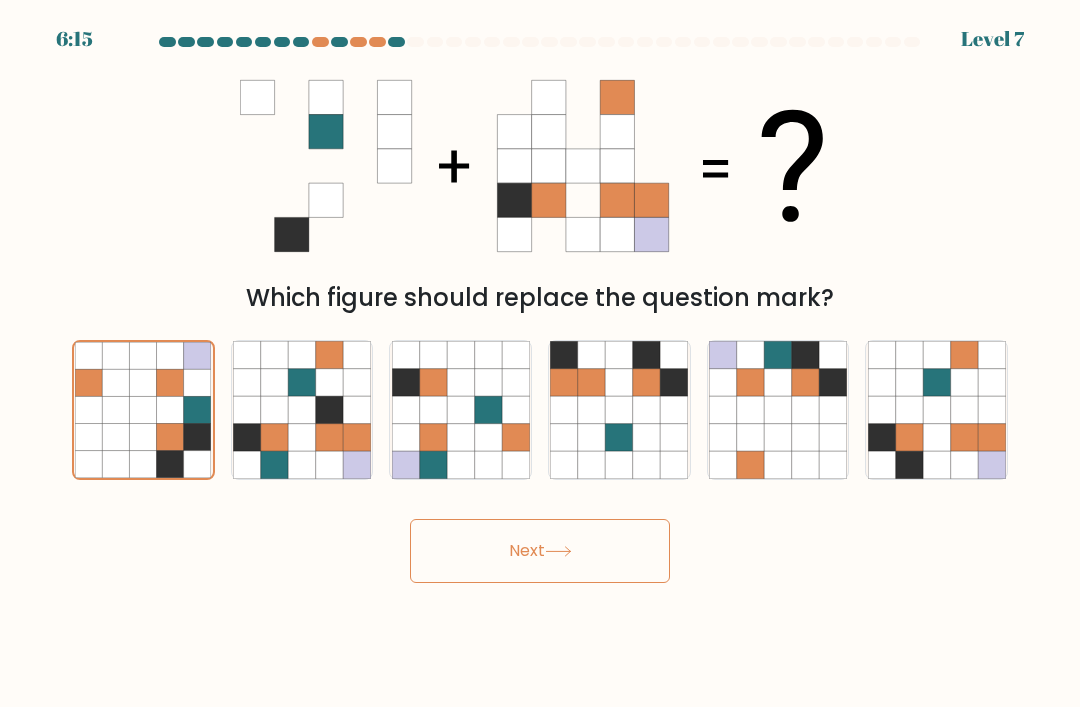 click on "Next" at bounding box center [540, 551] 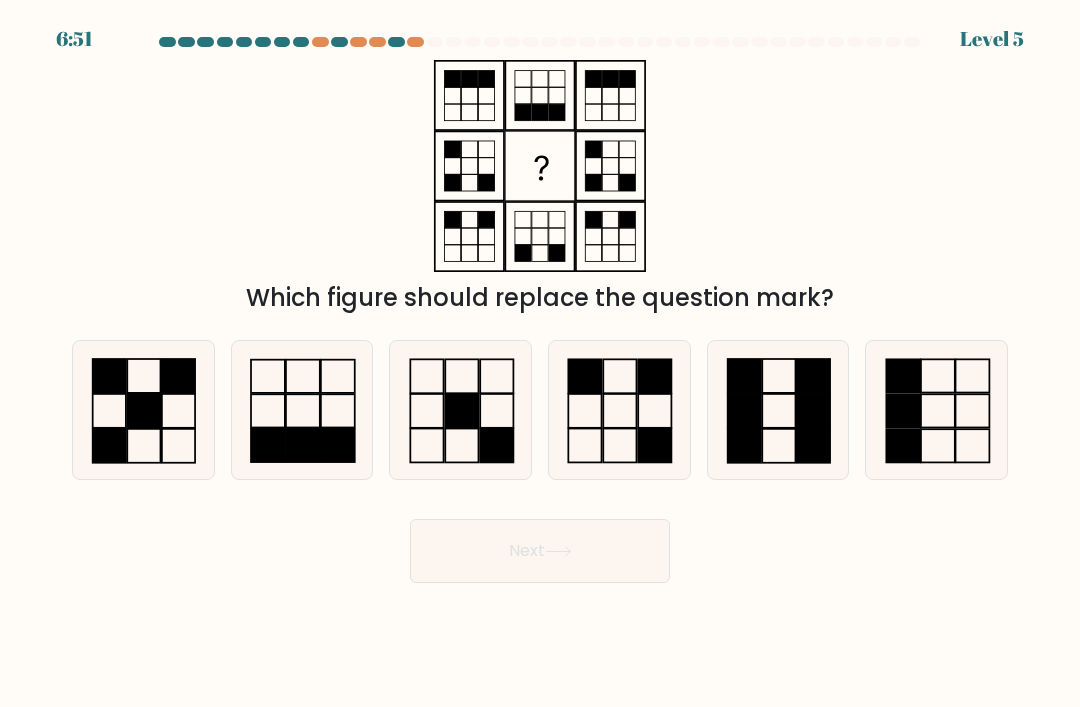 click at bounding box center (585, 446) 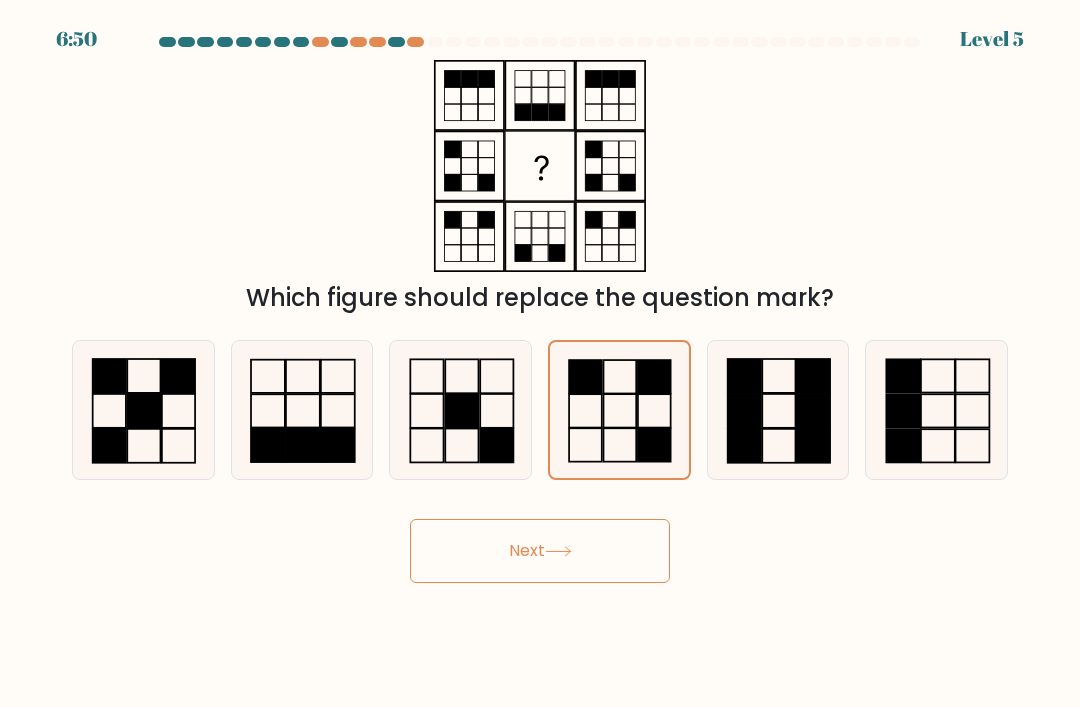 click on "Next" at bounding box center [540, 551] 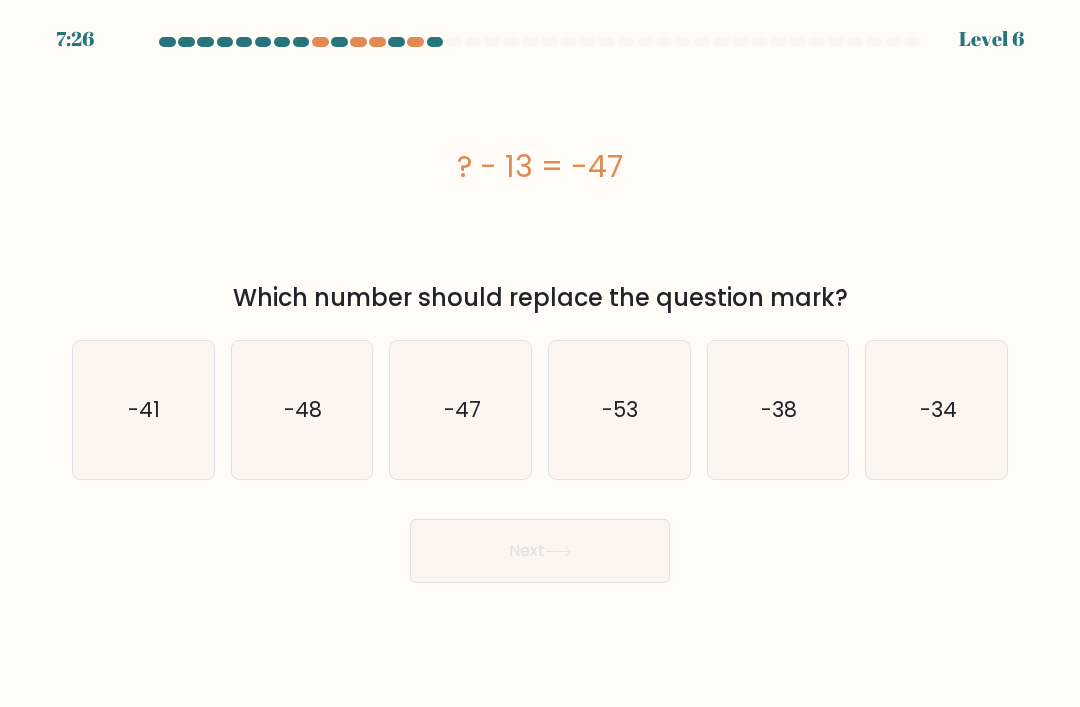click on "-53" at bounding box center (619, 410) 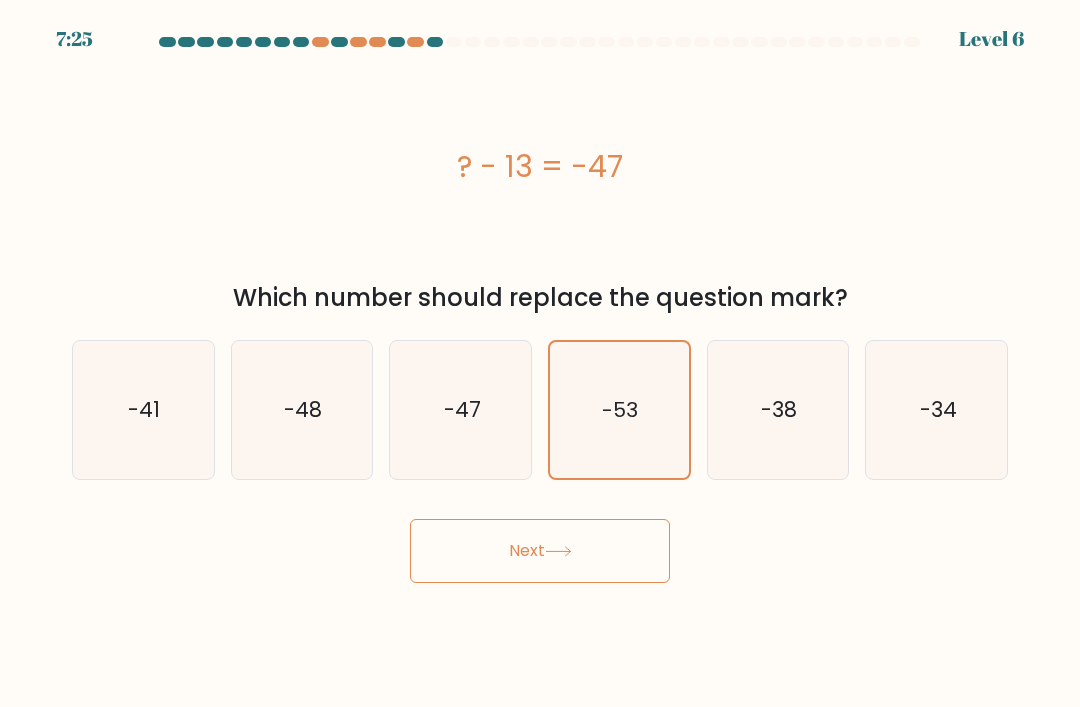 click on "Next" at bounding box center (540, 551) 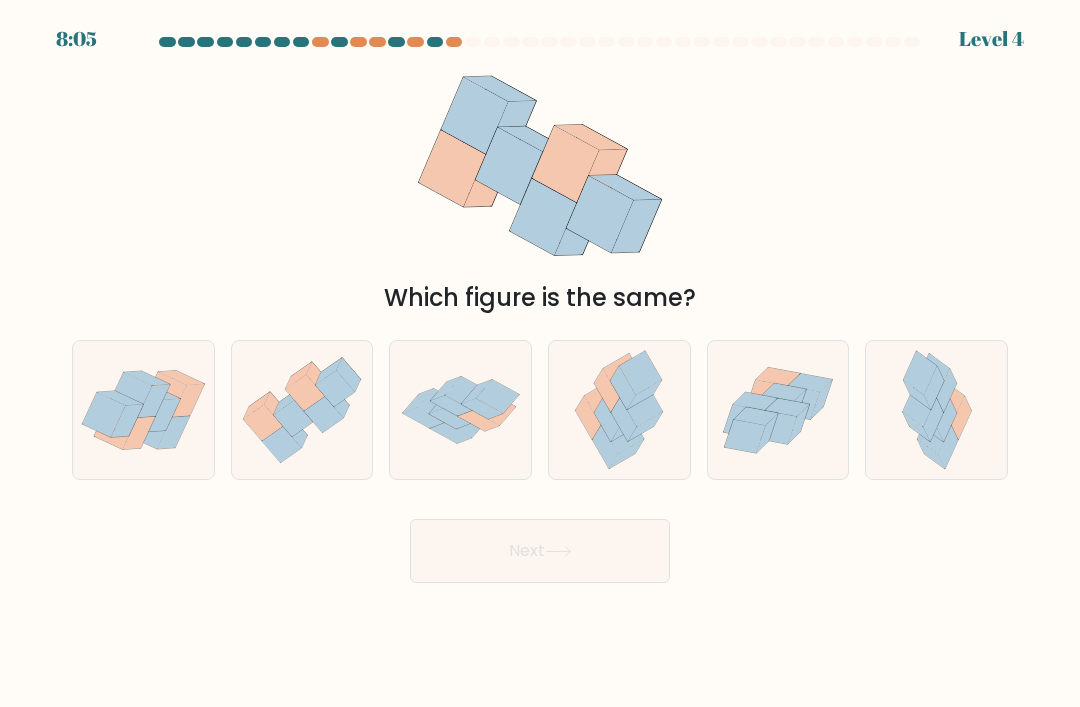 click at bounding box center [143, 410] 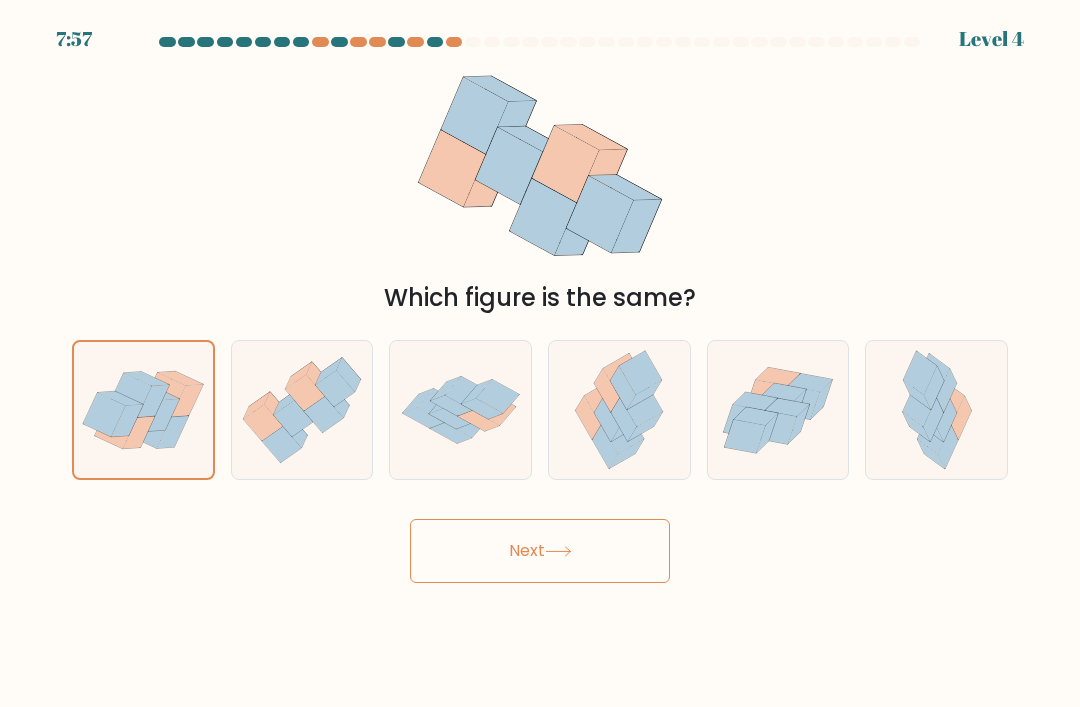 click at bounding box center [624, 376] 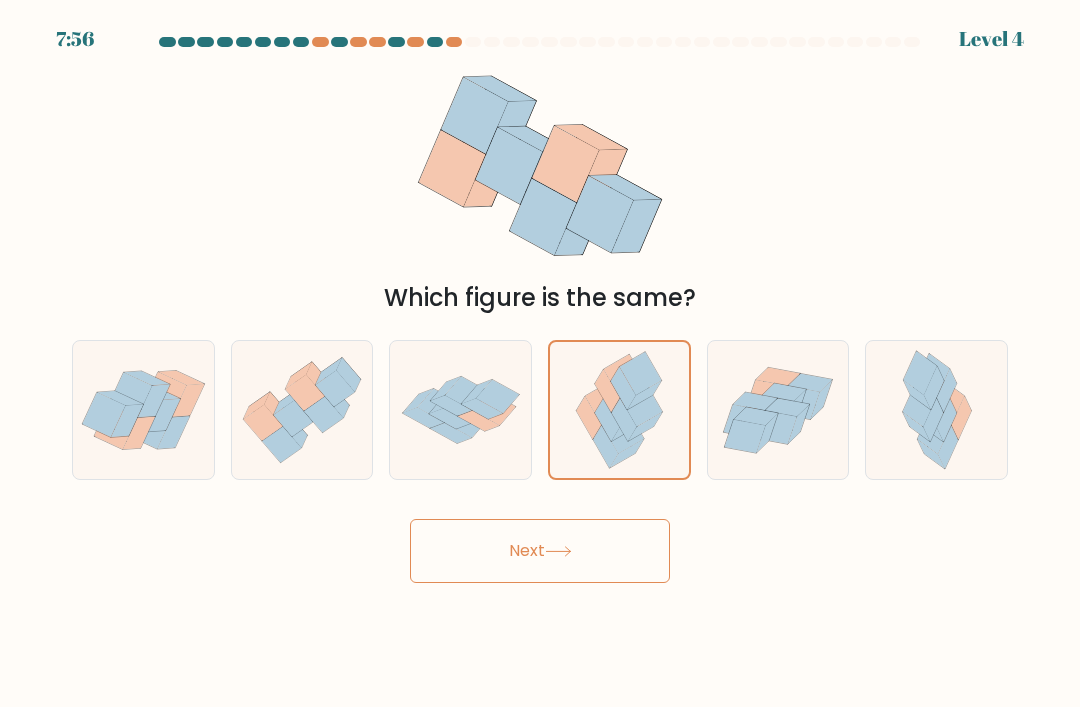 click at bounding box center (558, 551) 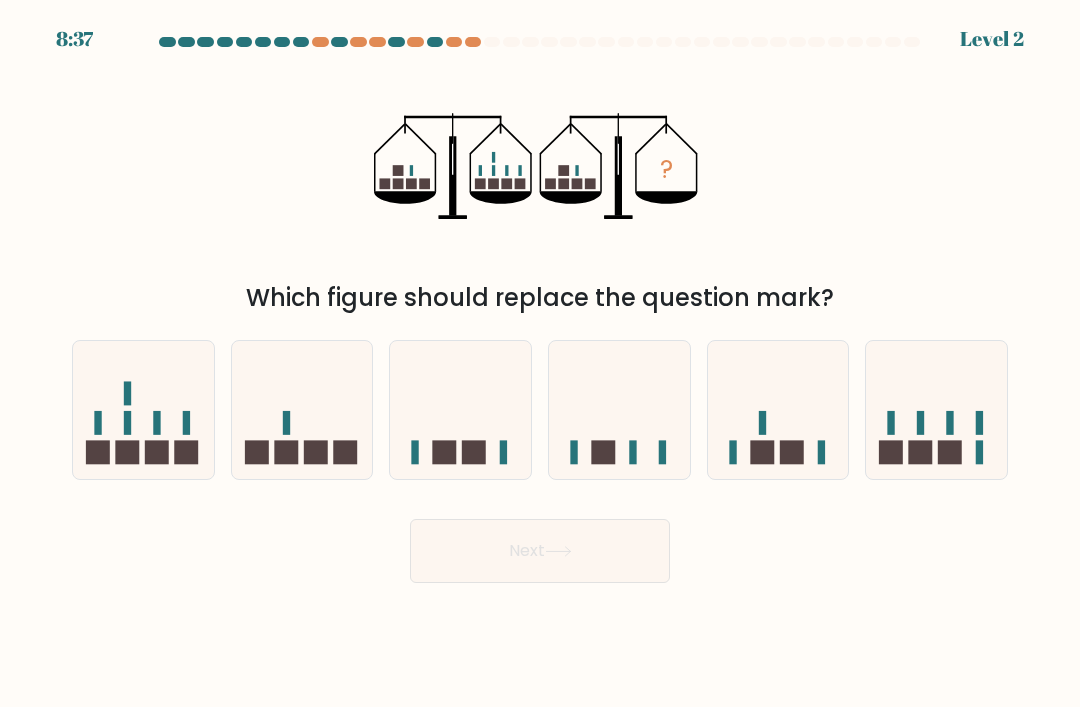 click at bounding box center [454, 42] 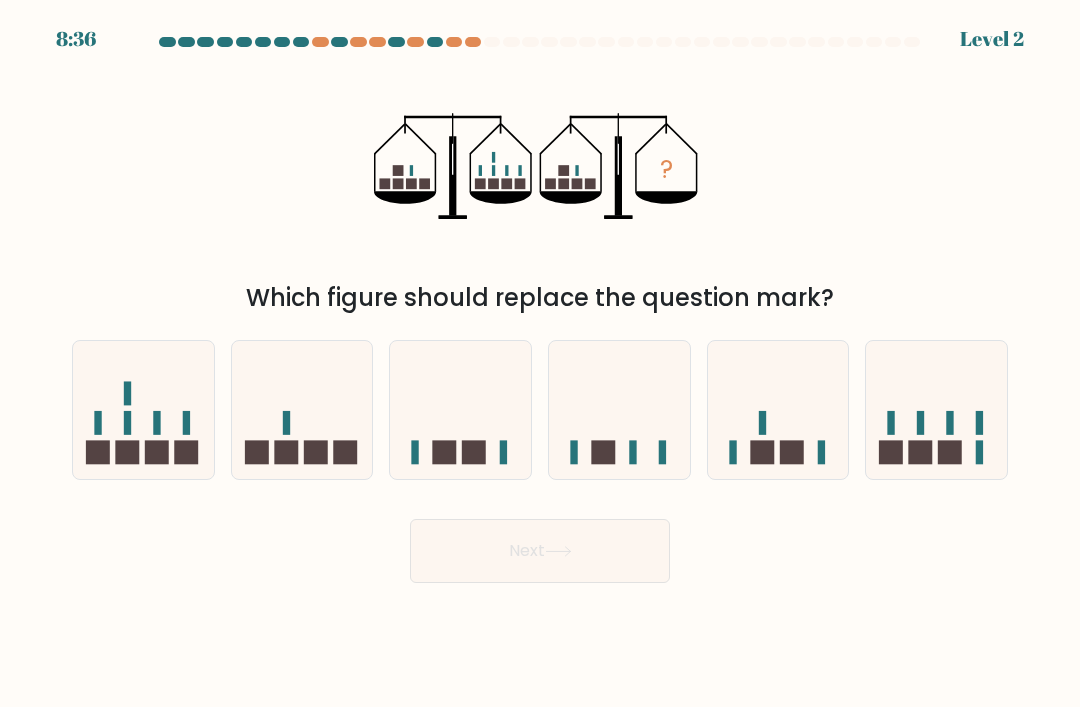 click at bounding box center [473, 42] 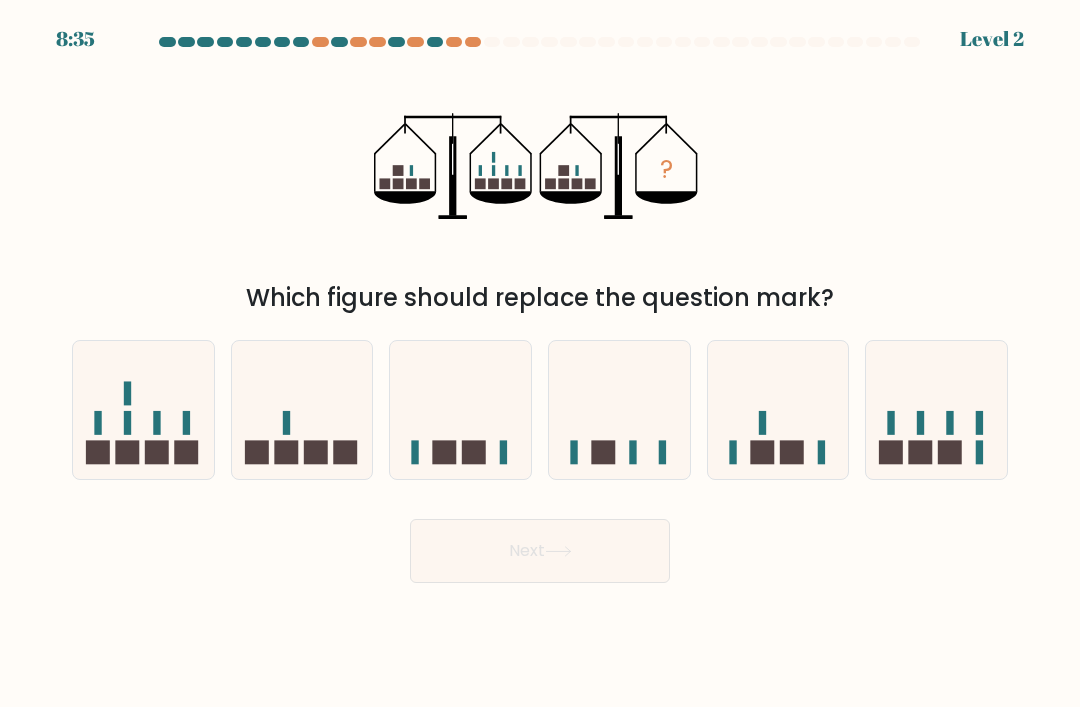 click at bounding box center [540, 310] 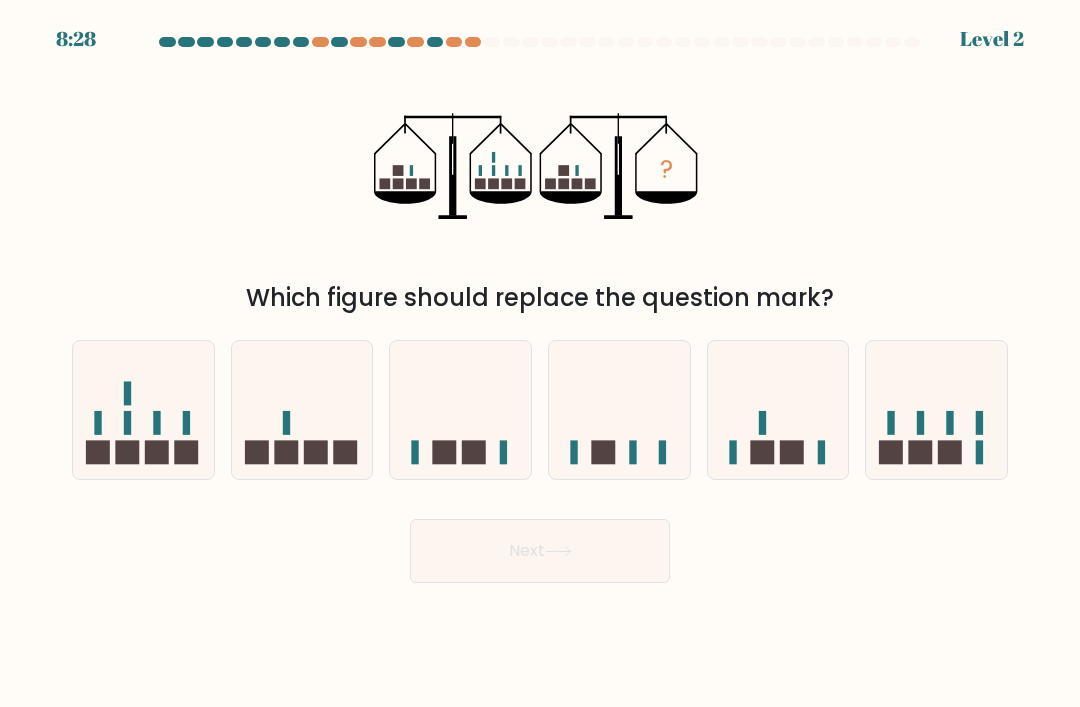 click at bounding box center (286, 453) 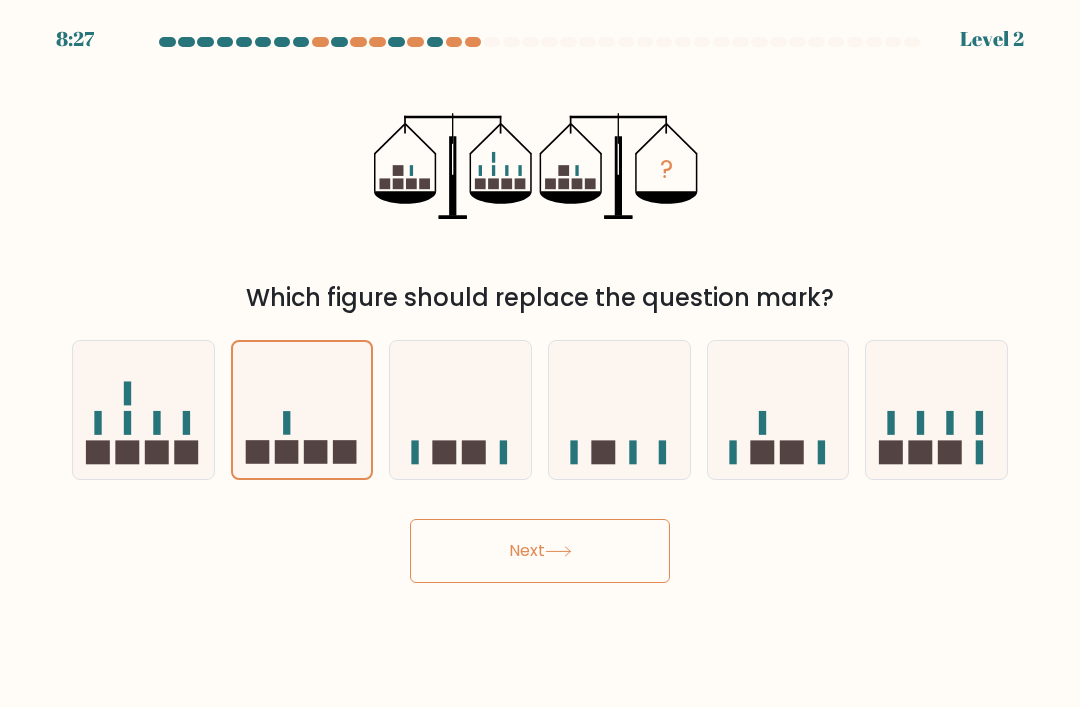 click on "Next" at bounding box center [540, 551] 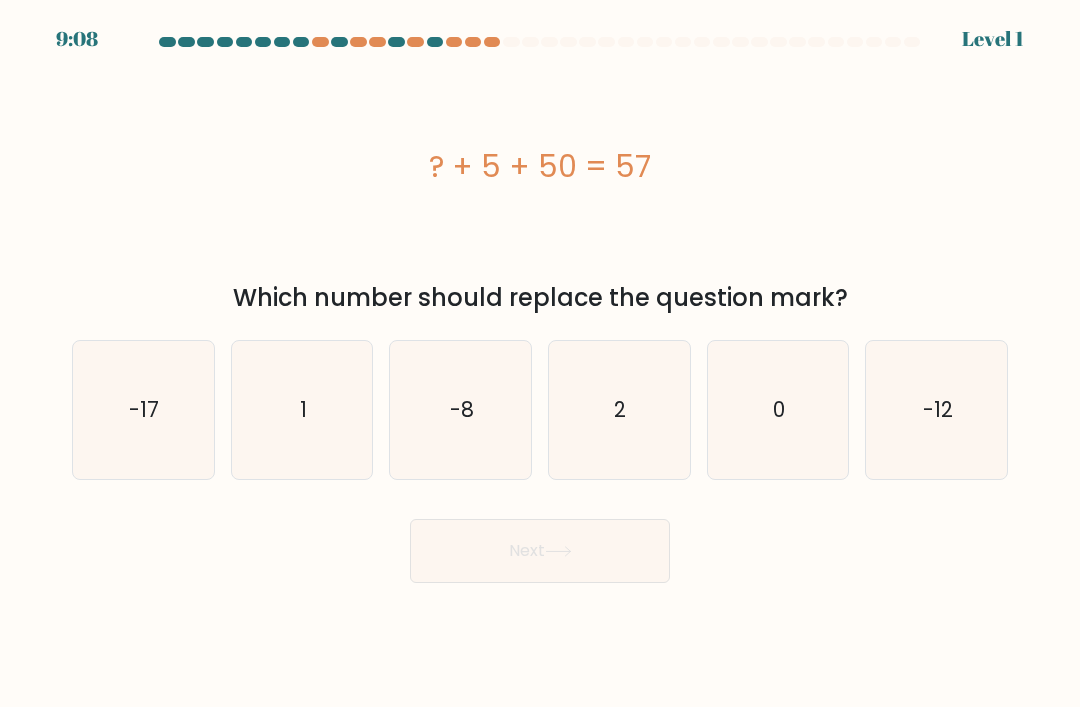 click on "2" at bounding box center (619, 410) 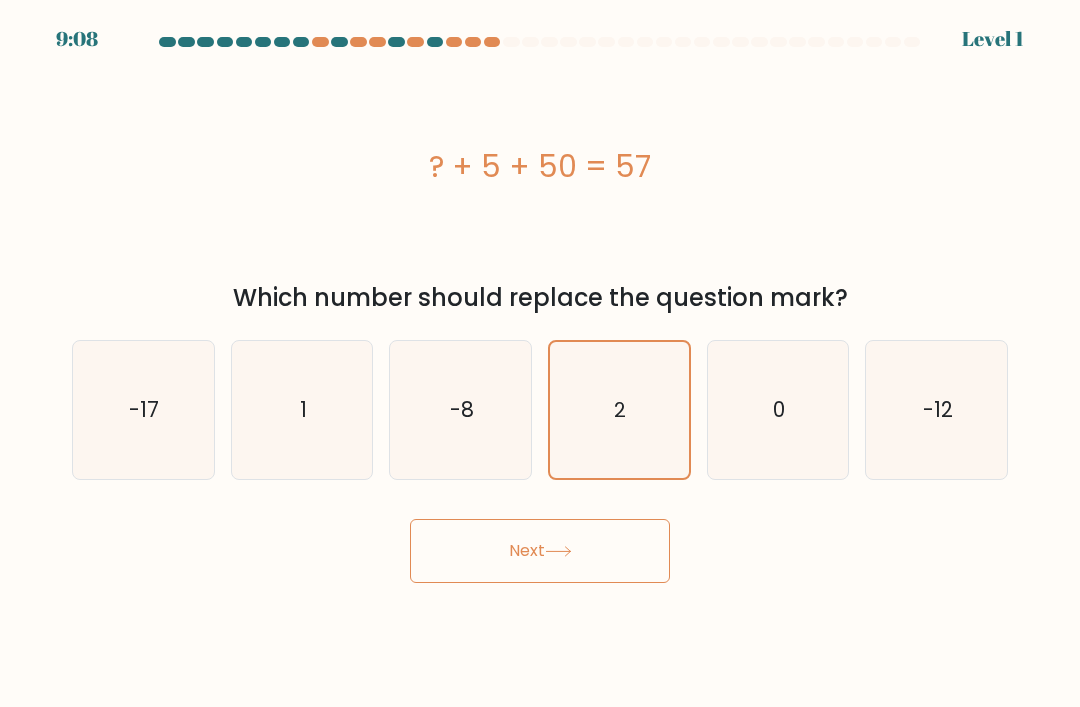 click on "Next" at bounding box center [540, 551] 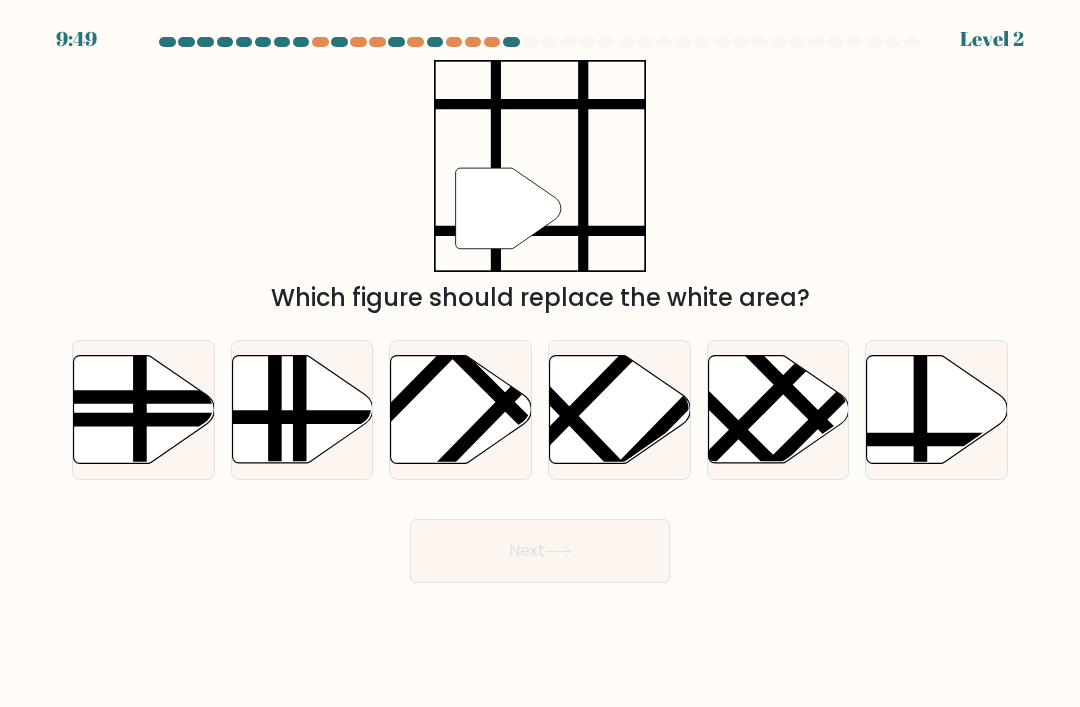 click at bounding box center (937, 410) 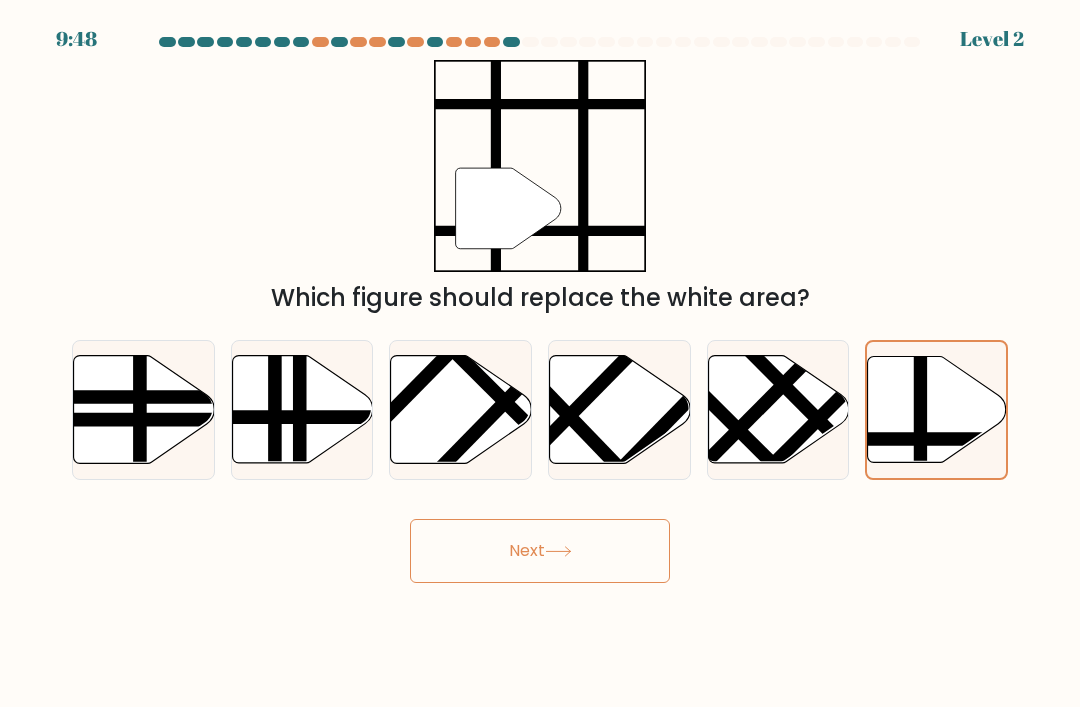 click on "Next" at bounding box center [540, 551] 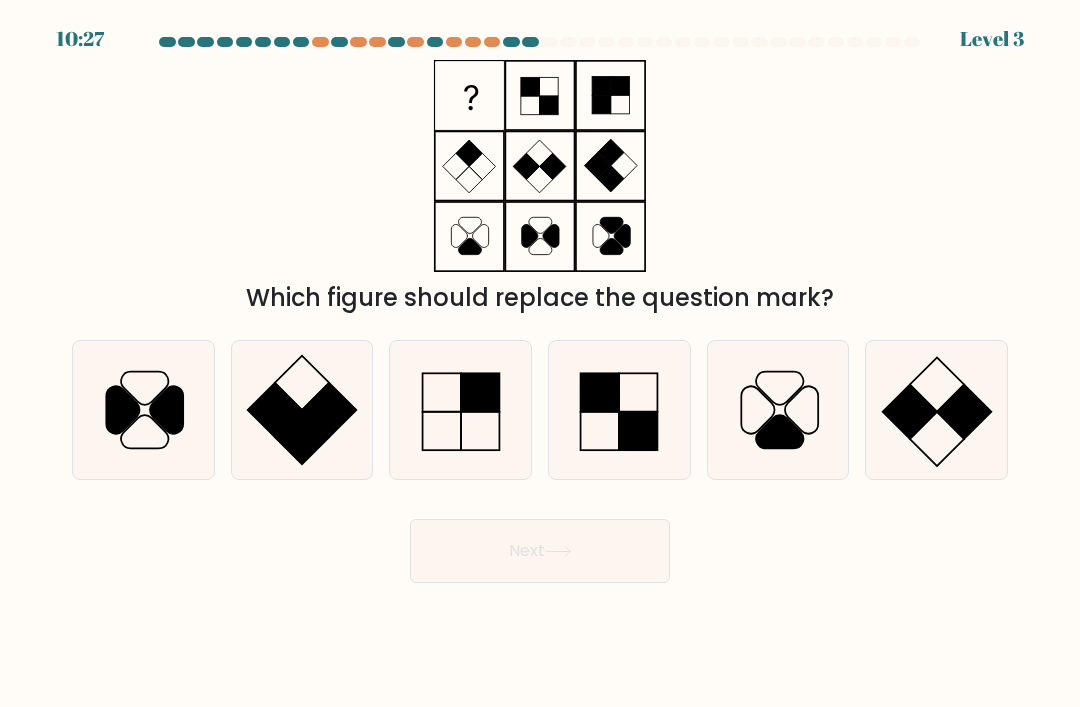 click at bounding box center [461, 410] 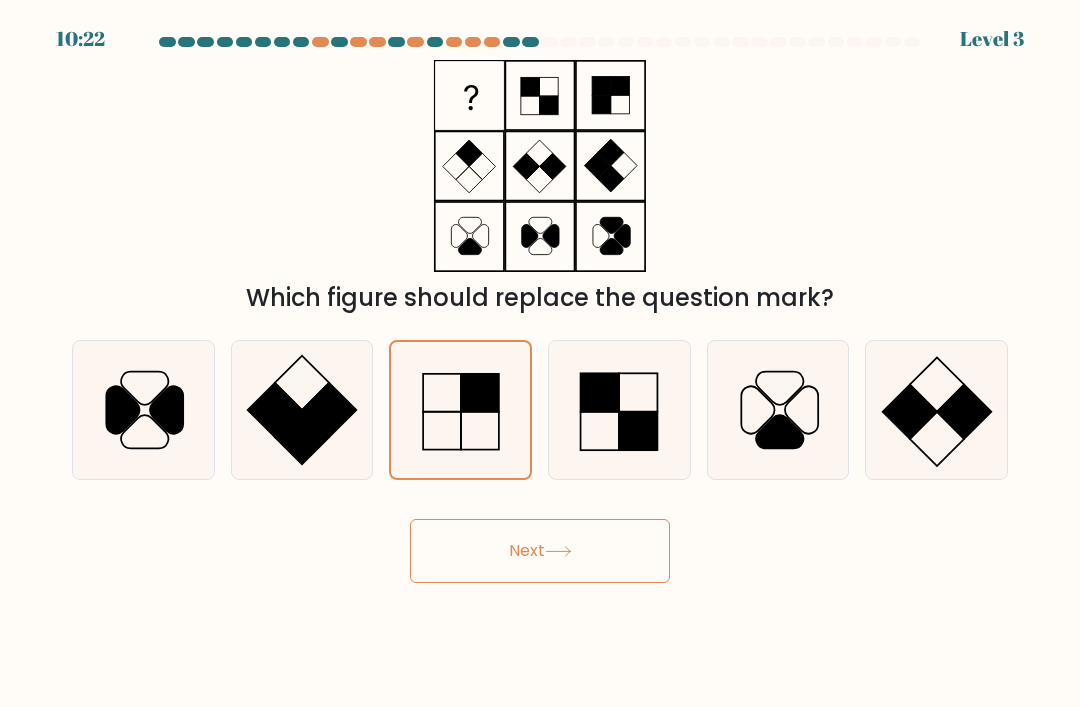 click on "Next" at bounding box center (540, 551) 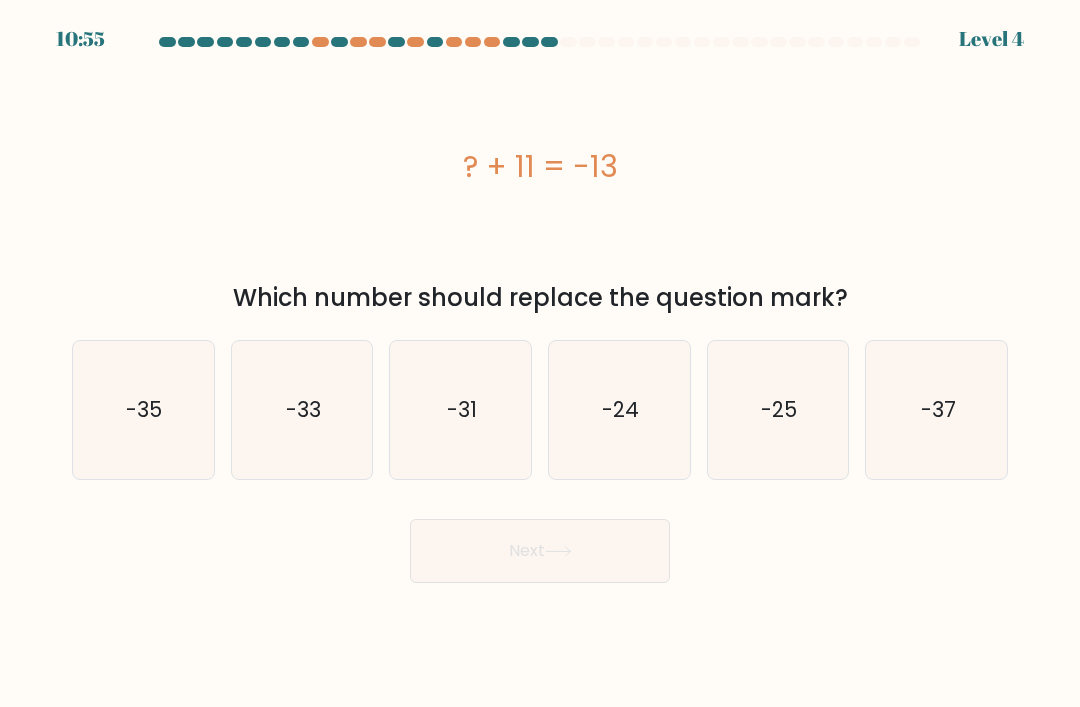 click on "-33" at bounding box center [302, 410] 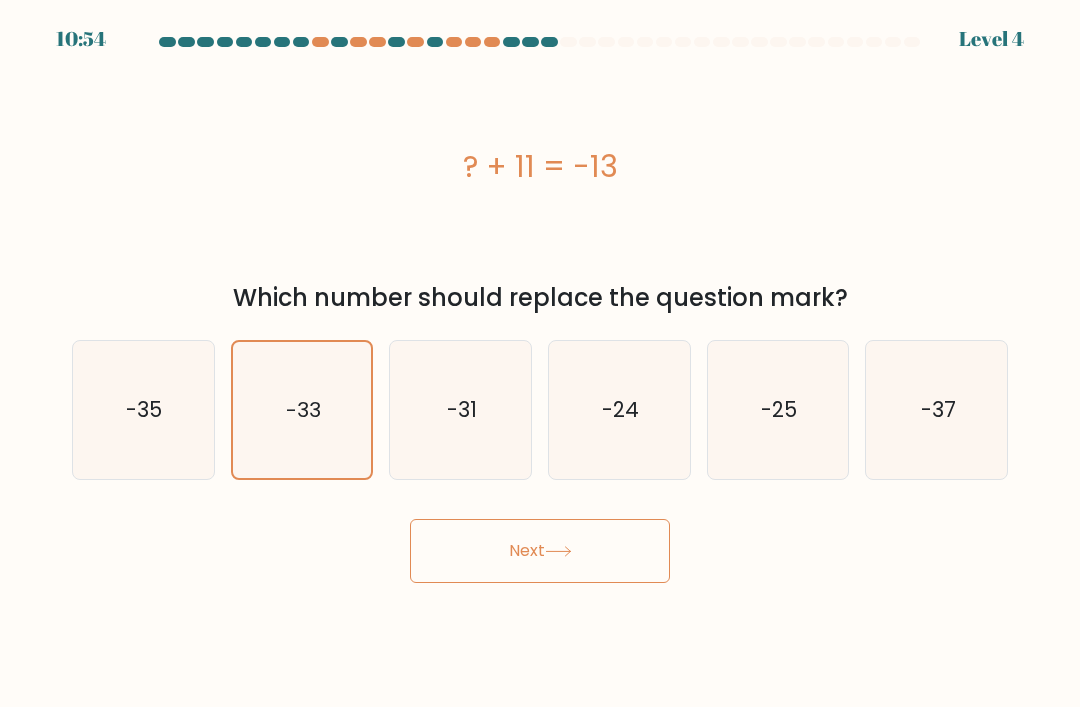 click on "Next" at bounding box center (540, 551) 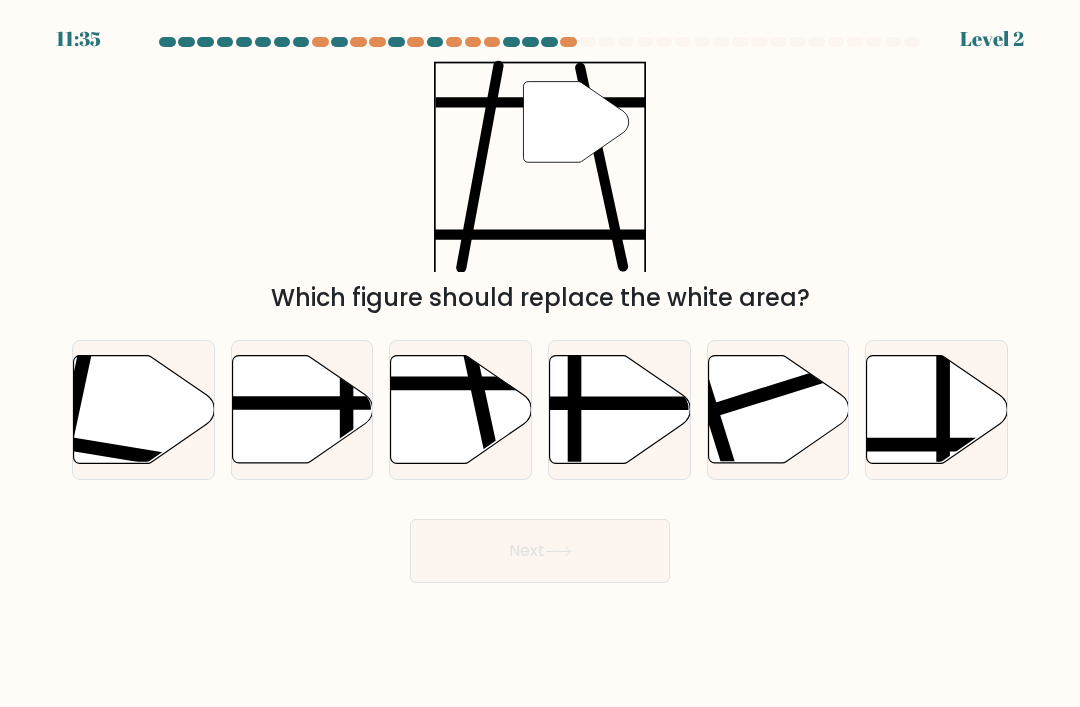 click at bounding box center [461, 410] 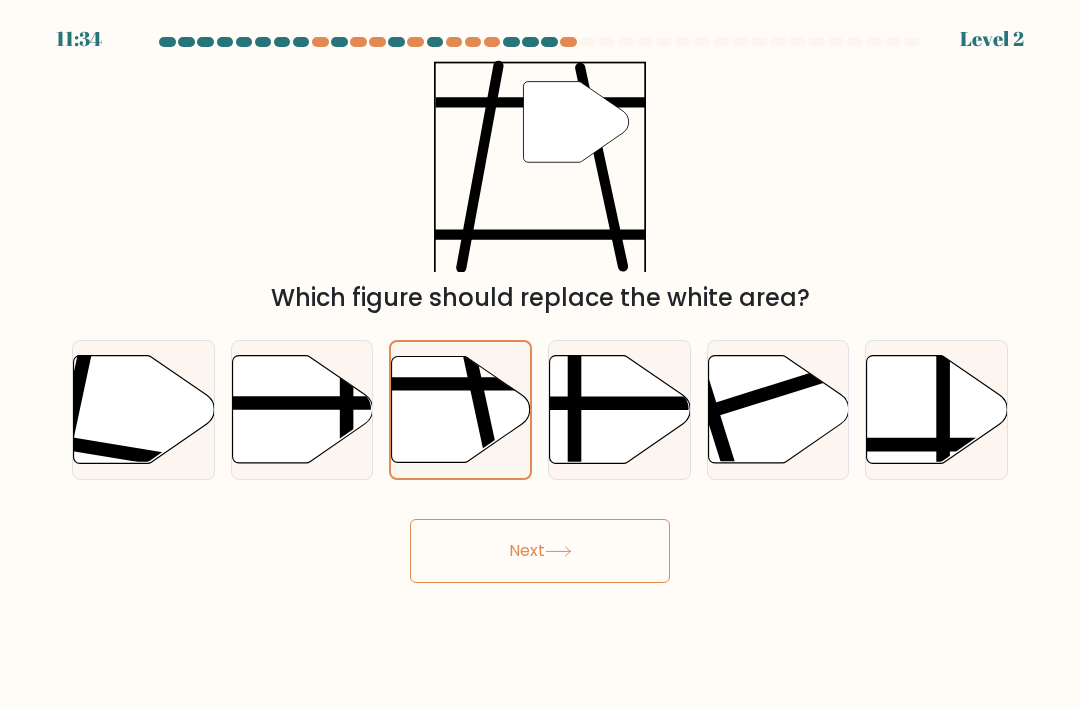 click on "Next" at bounding box center [540, 551] 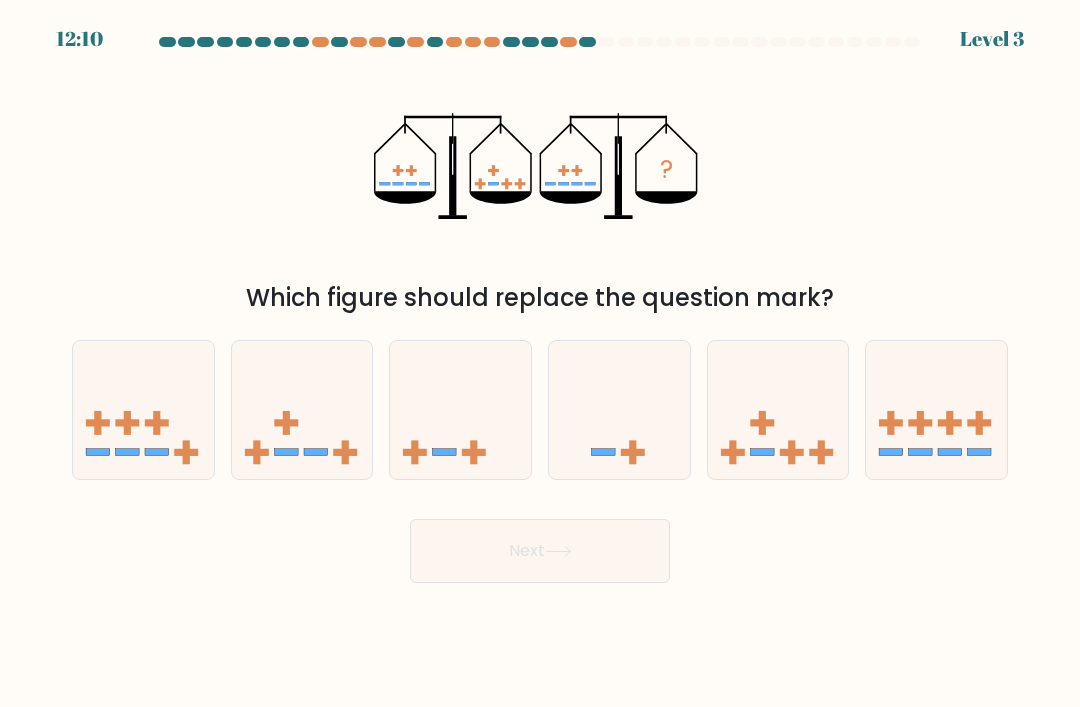 click at bounding box center [936, 410] 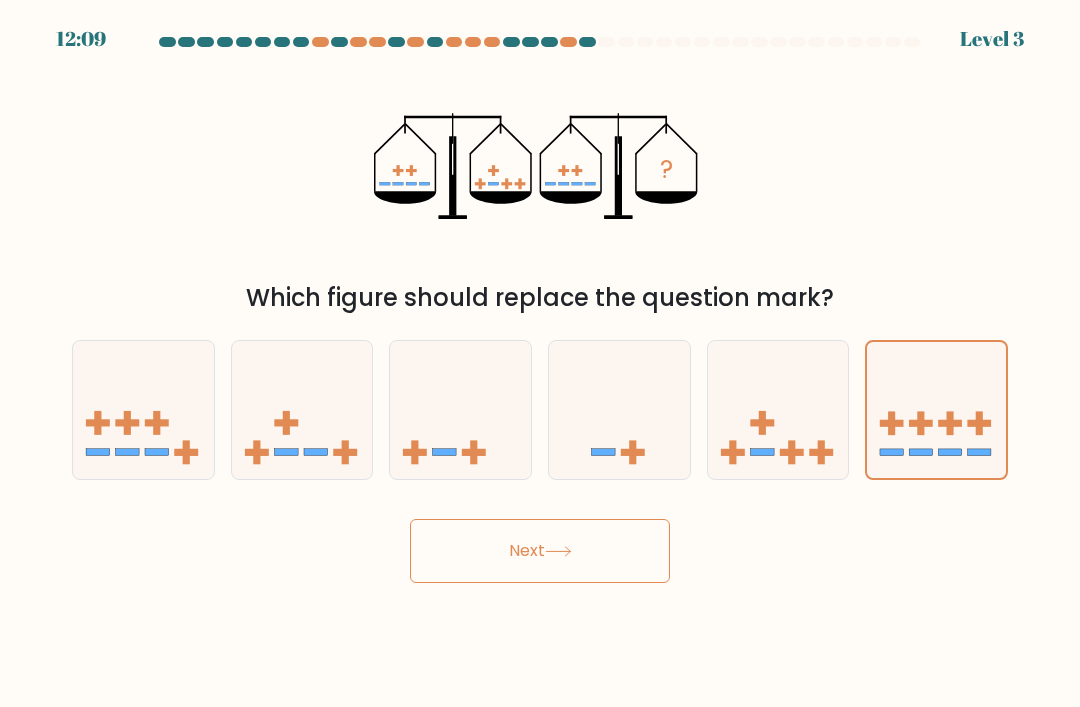 click at bounding box center (792, 452) 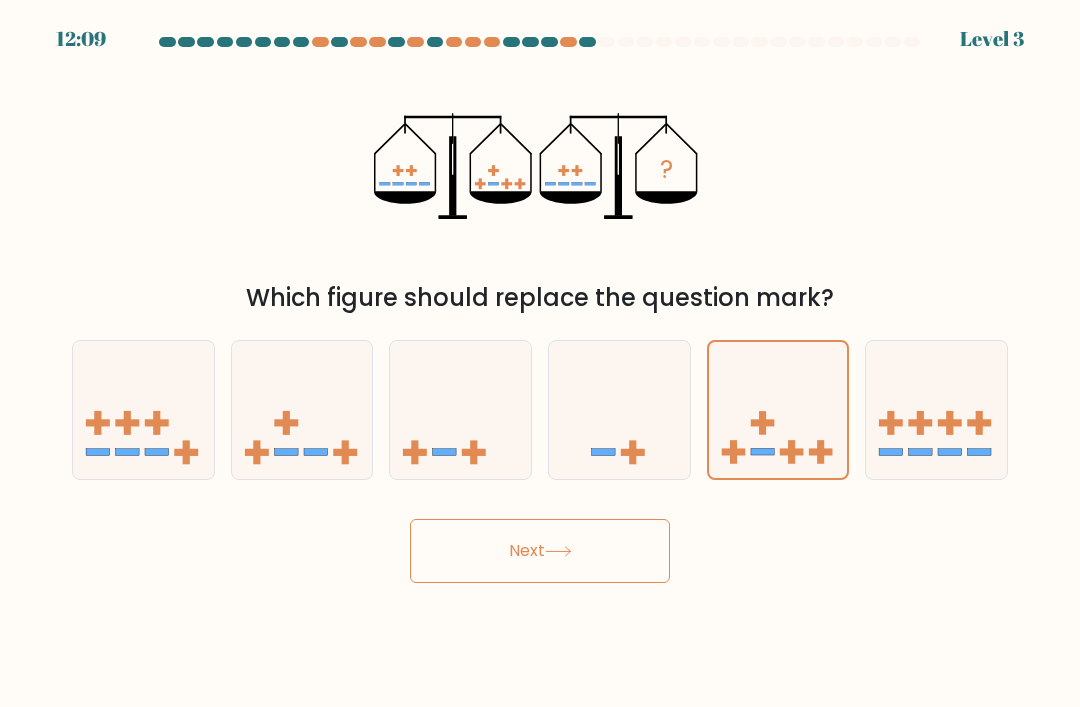 click on "Next" at bounding box center [540, 551] 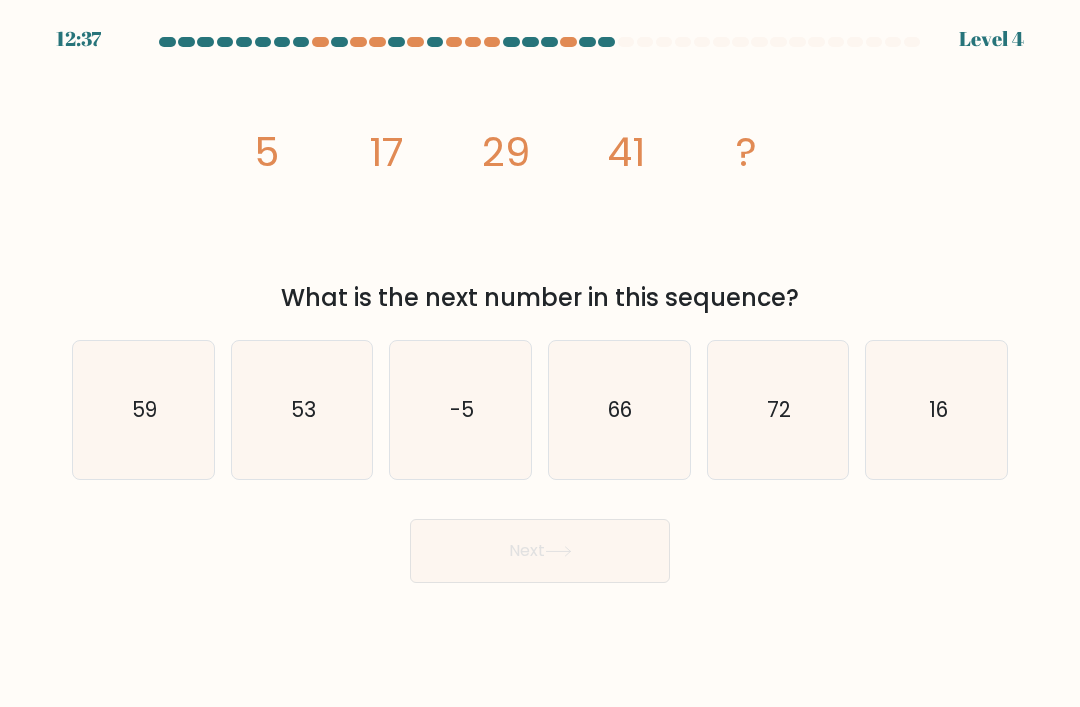 click on "53" at bounding box center [302, 410] 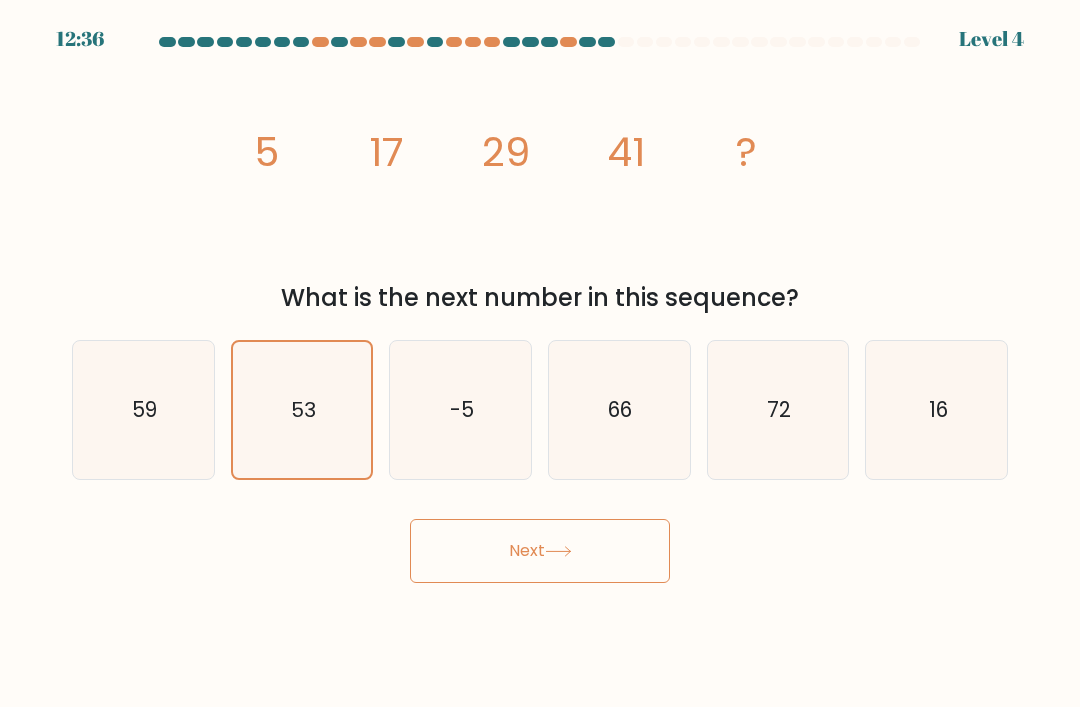 click on "Next" at bounding box center (540, 551) 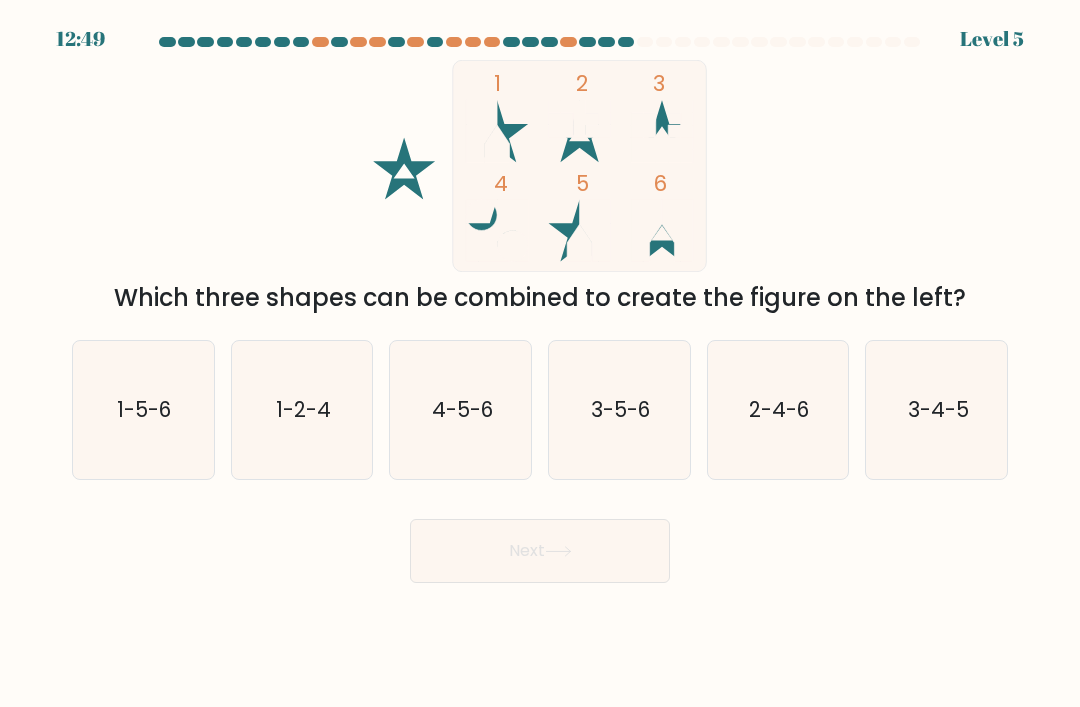 click on "[TIME]
[NUMBER]" at bounding box center [540, 353] 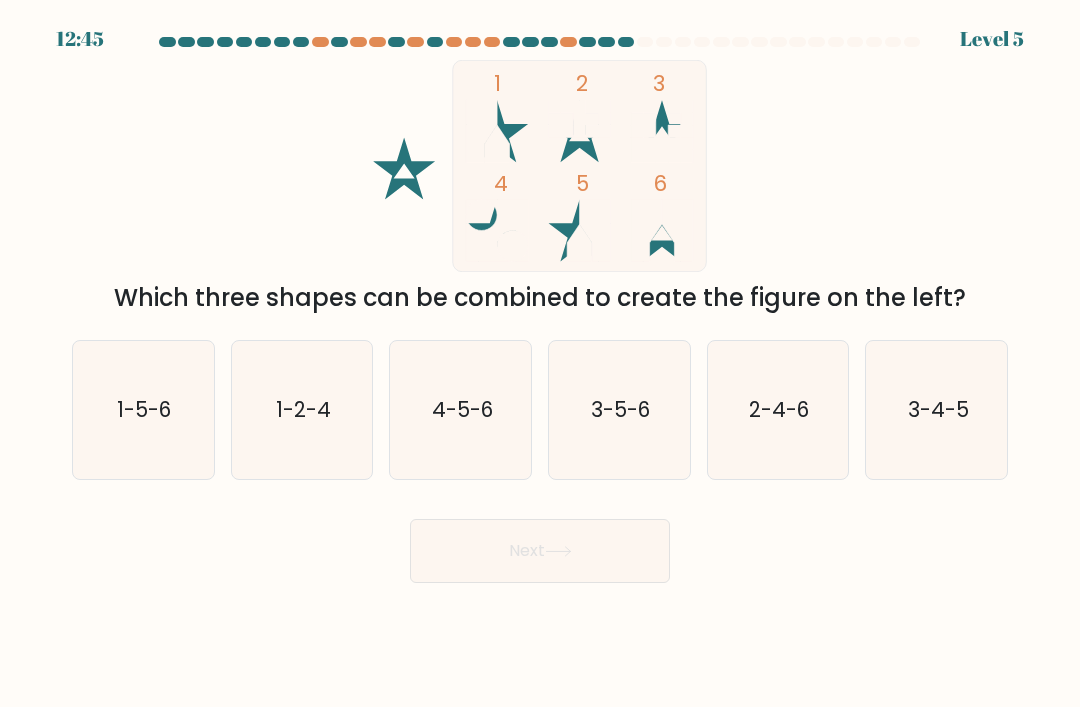 click on "1-5-6" at bounding box center (143, 410) 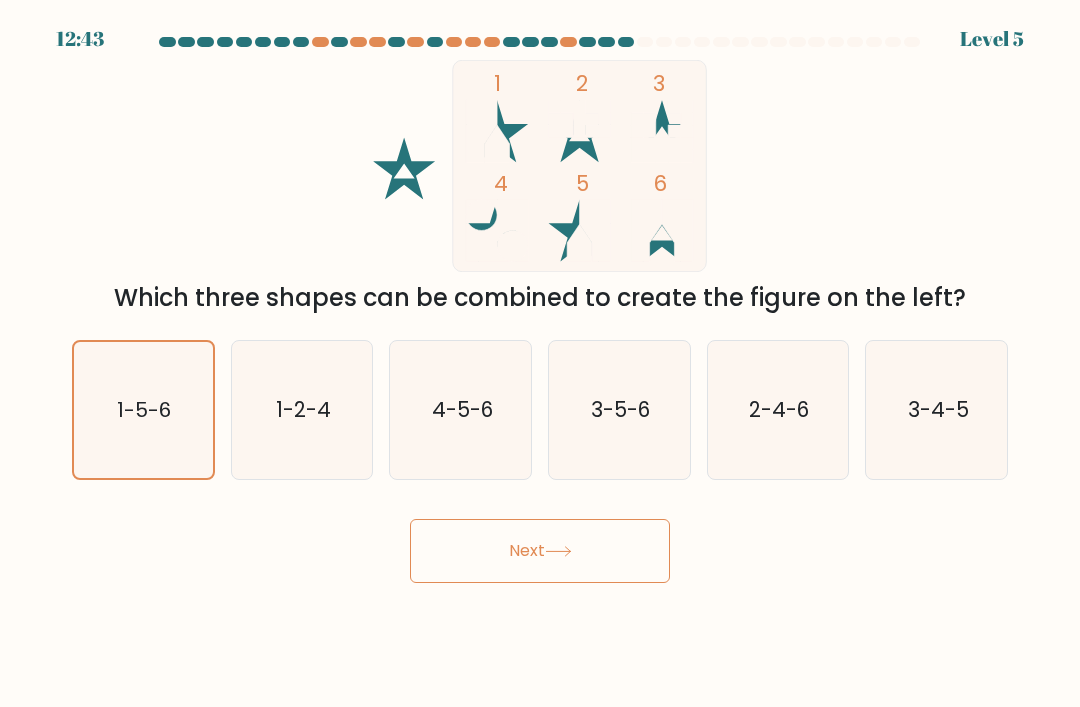 click on "Next" at bounding box center [540, 551] 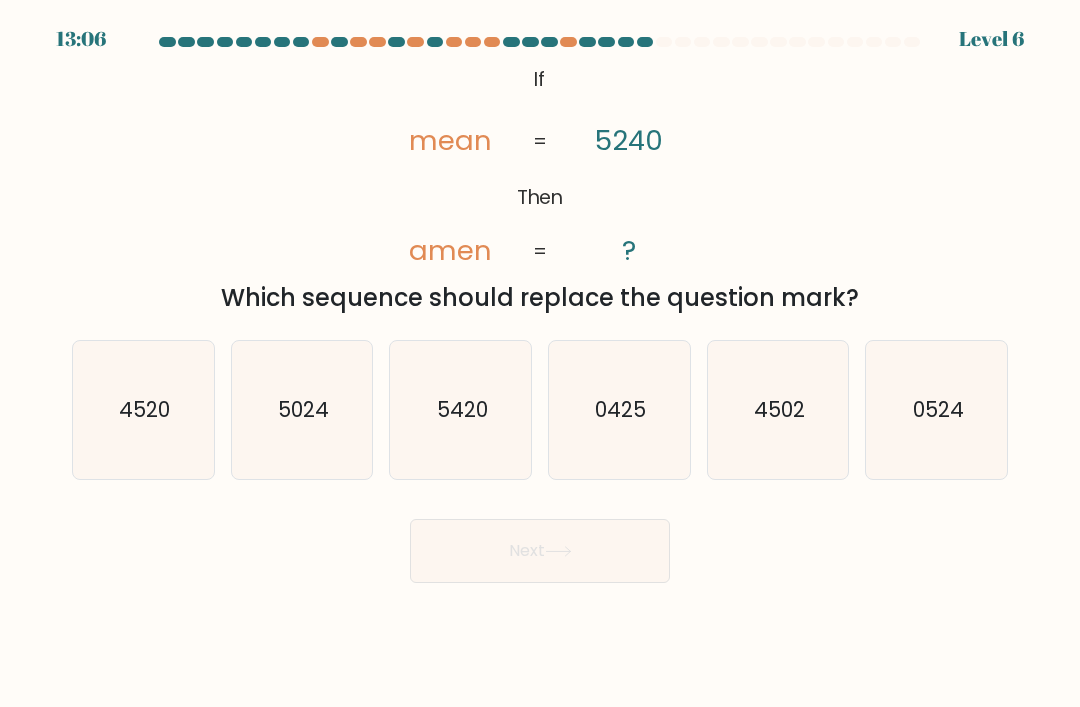 click on "4502" at bounding box center (778, 410) 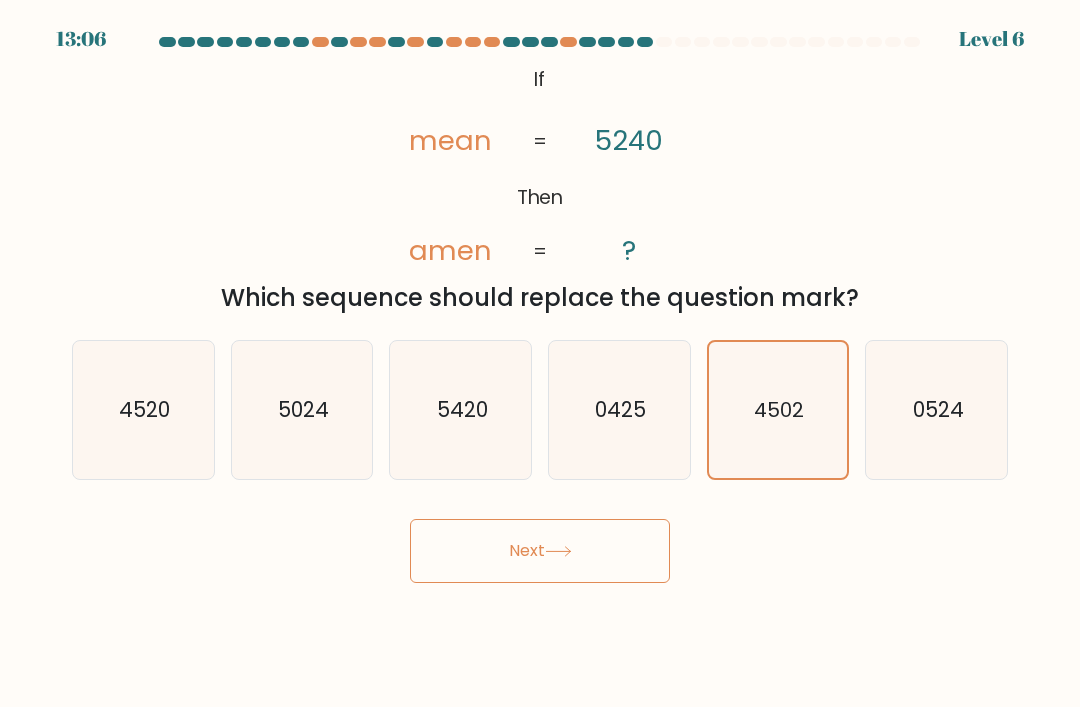 click on "4520" at bounding box center [143, 410] 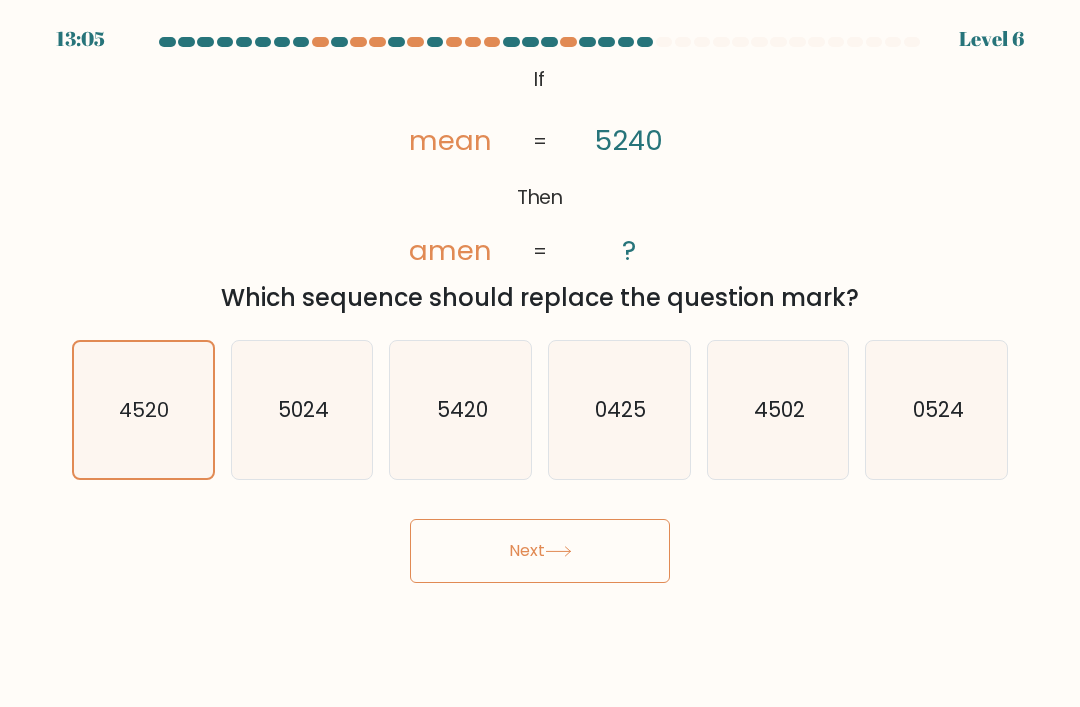 click on "Next" at bounding box center (540, 551) 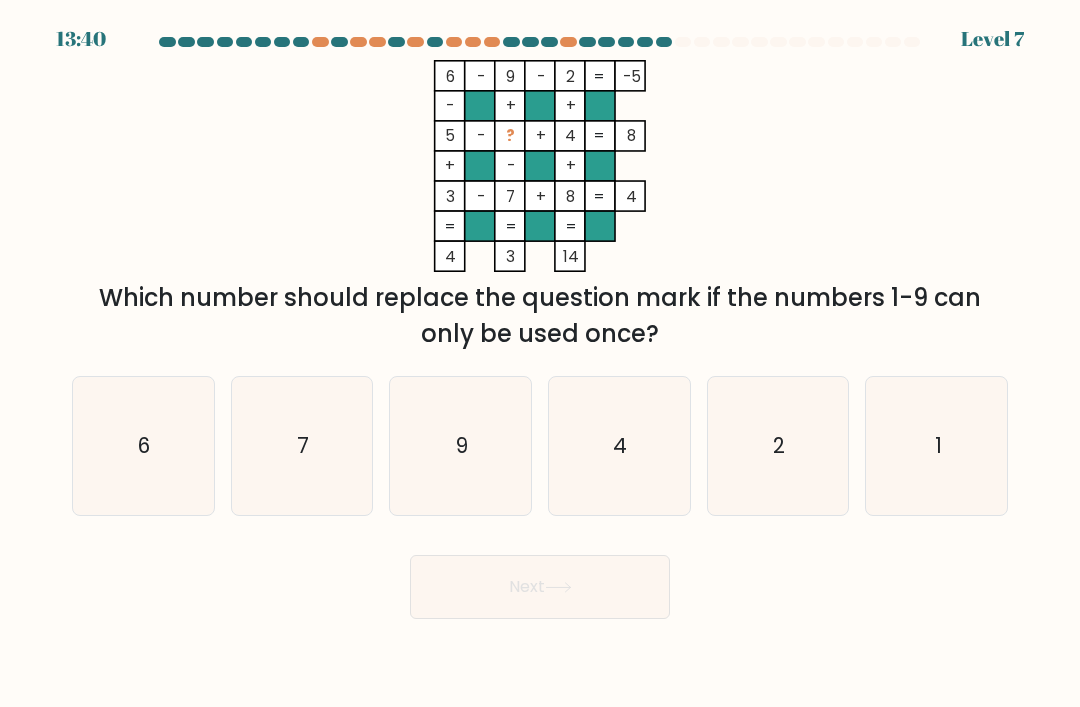 click on "1" at bounding box center (937, 446) 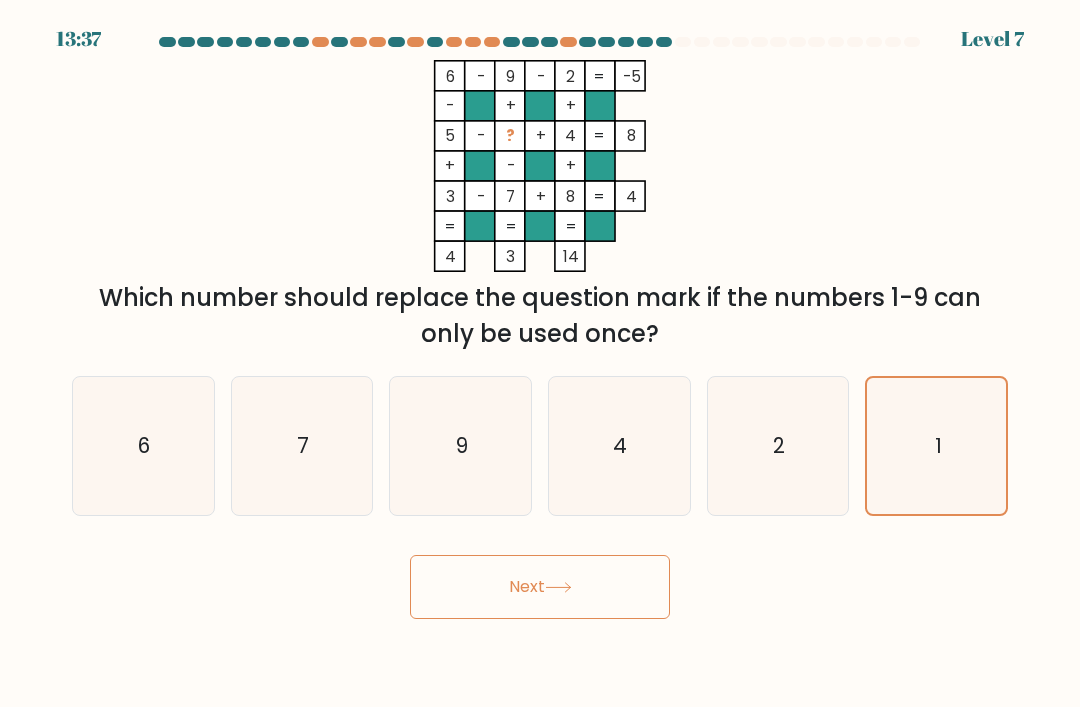 click on "Next" at bounding box center (540, 587) 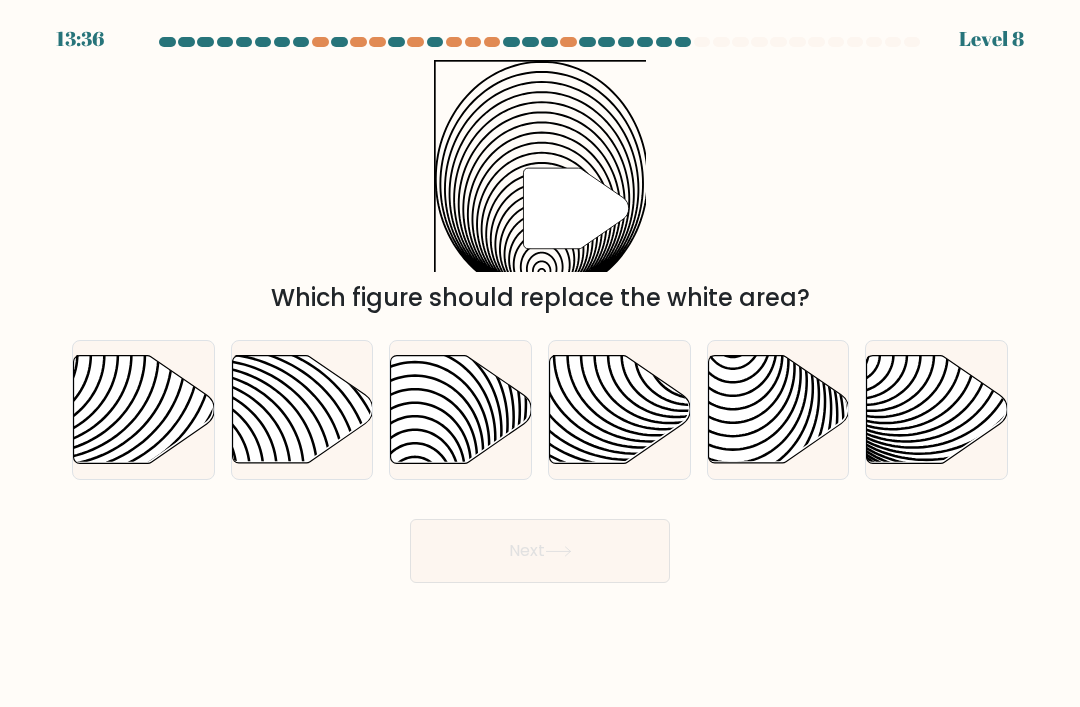 click on "Next" at bounding box center [540, 551] 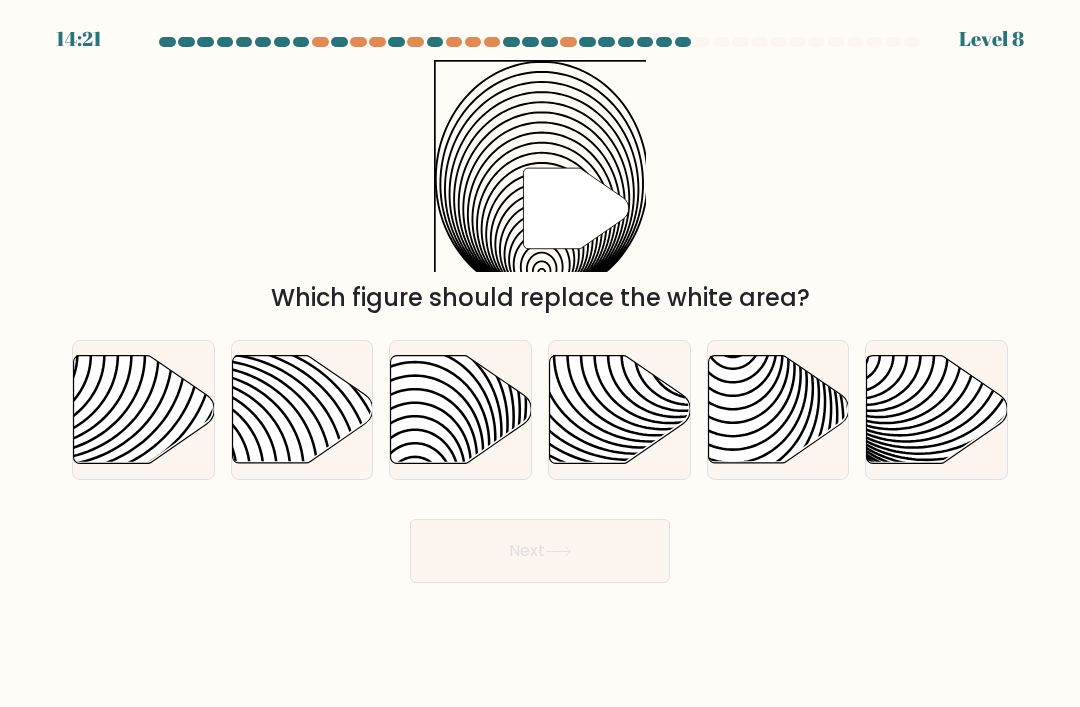 click on ""
Which figure should replace the white area?" at bounding box center [540, 188] 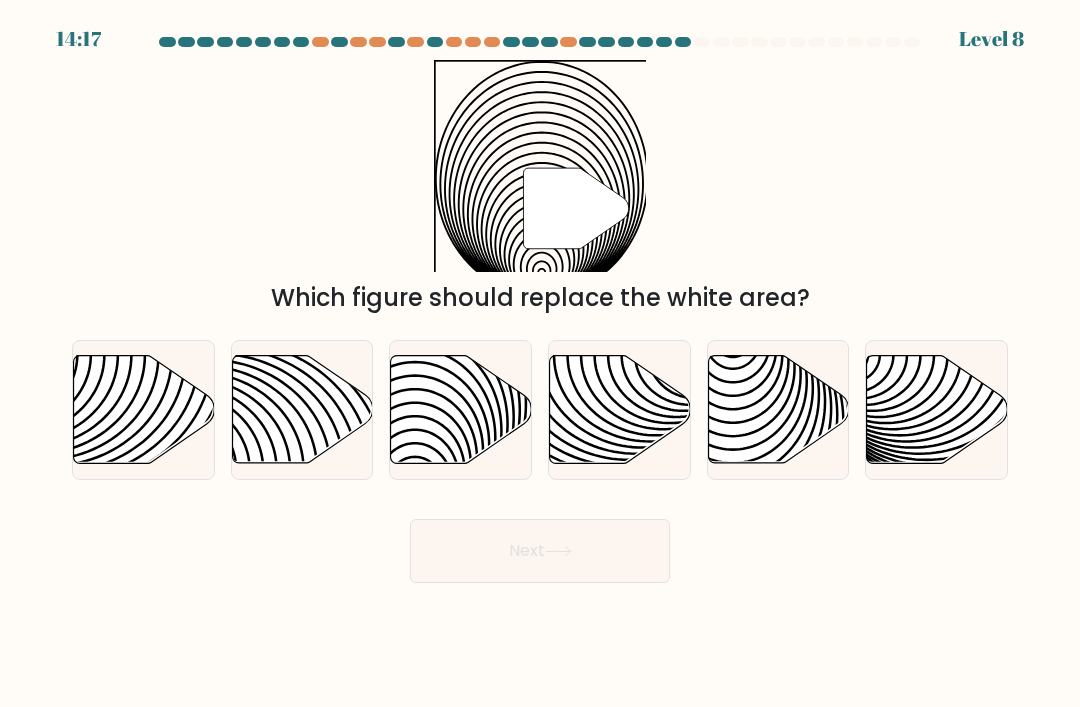 click at bounding box center (461, 410) 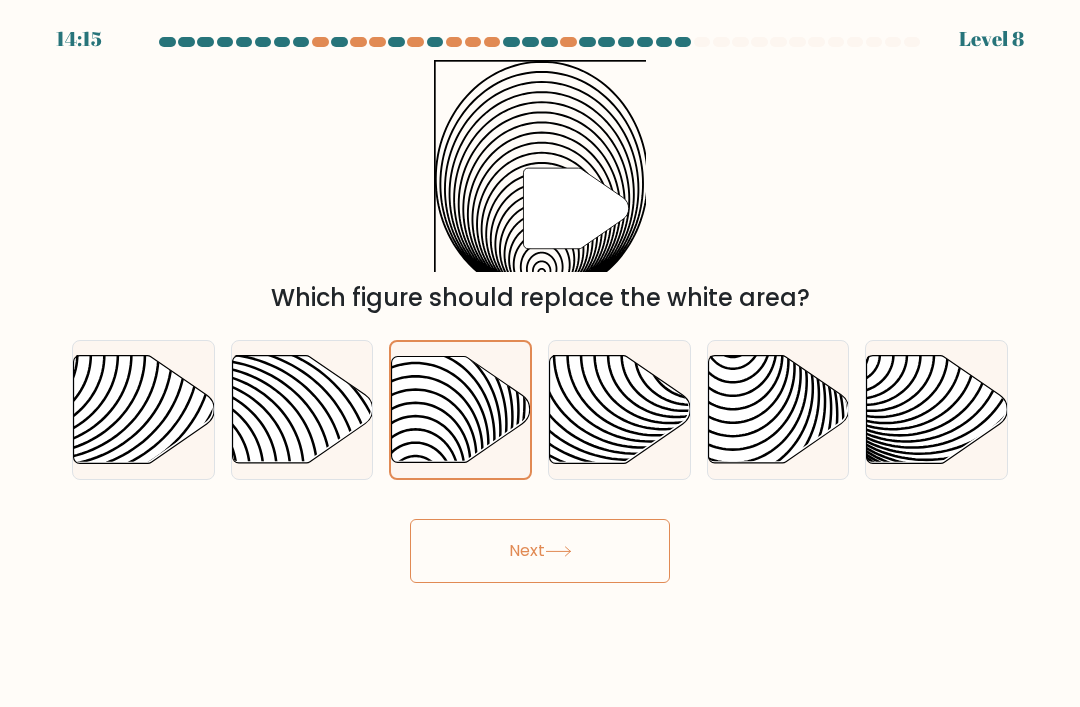 click at bounding box center (302, 410) 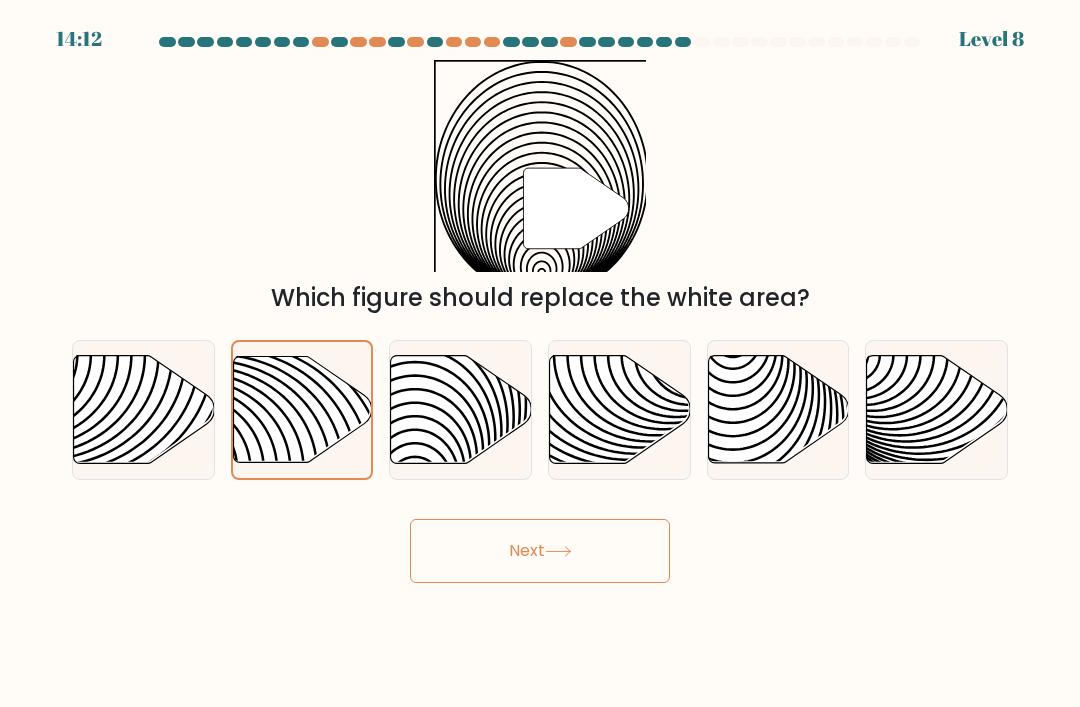 click at bounding box center [144, 410] 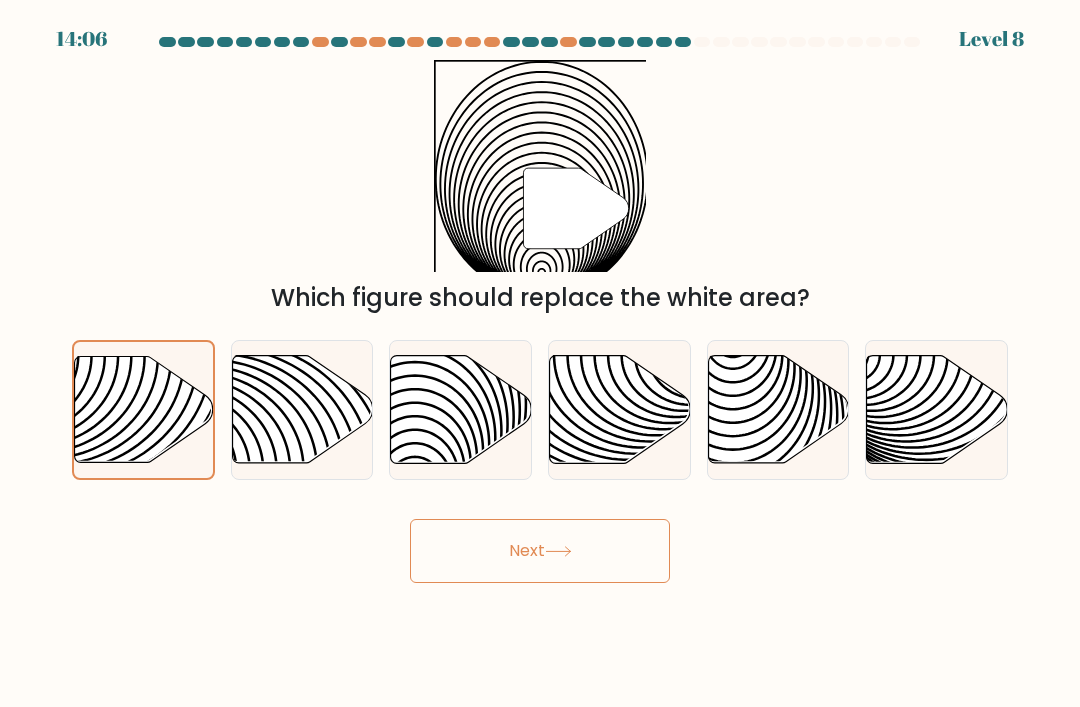 click at bounding box center [302, 410] 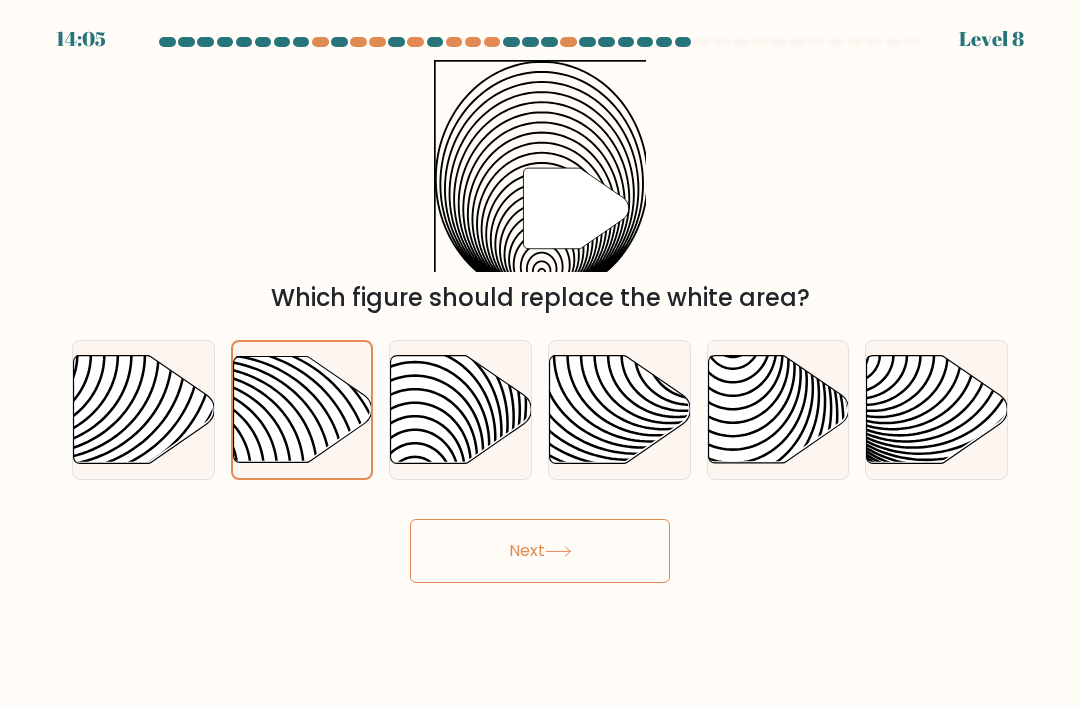 click on "Next" at bounding box center (540, 551) 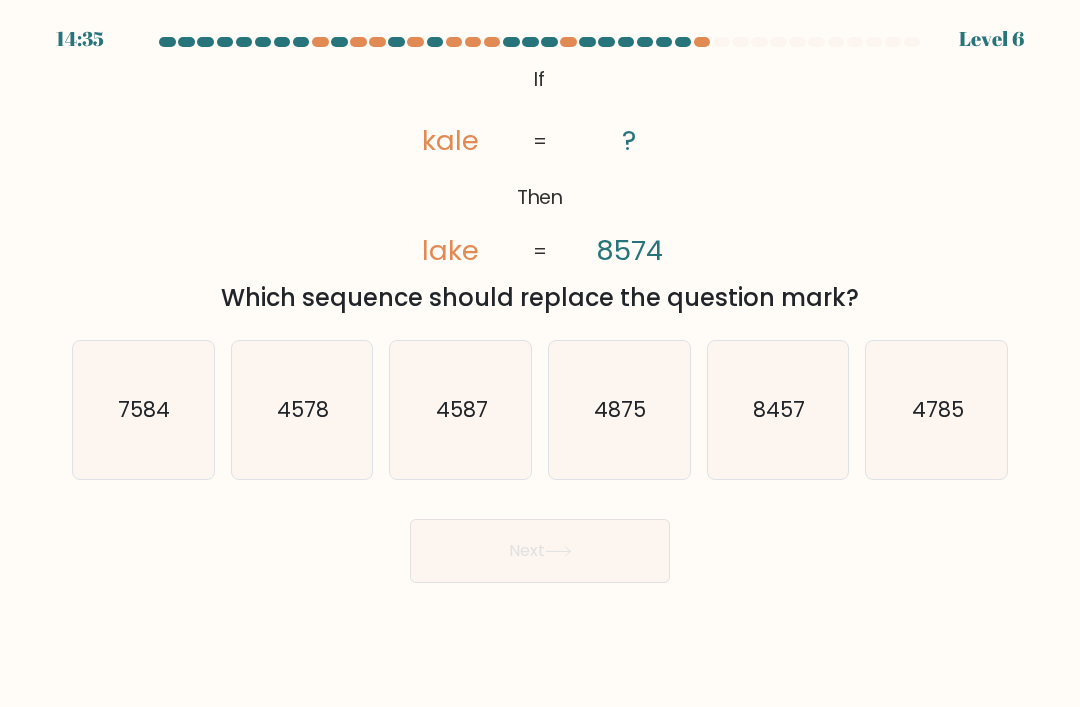 click on "7584" at bounding box center (143, 410) 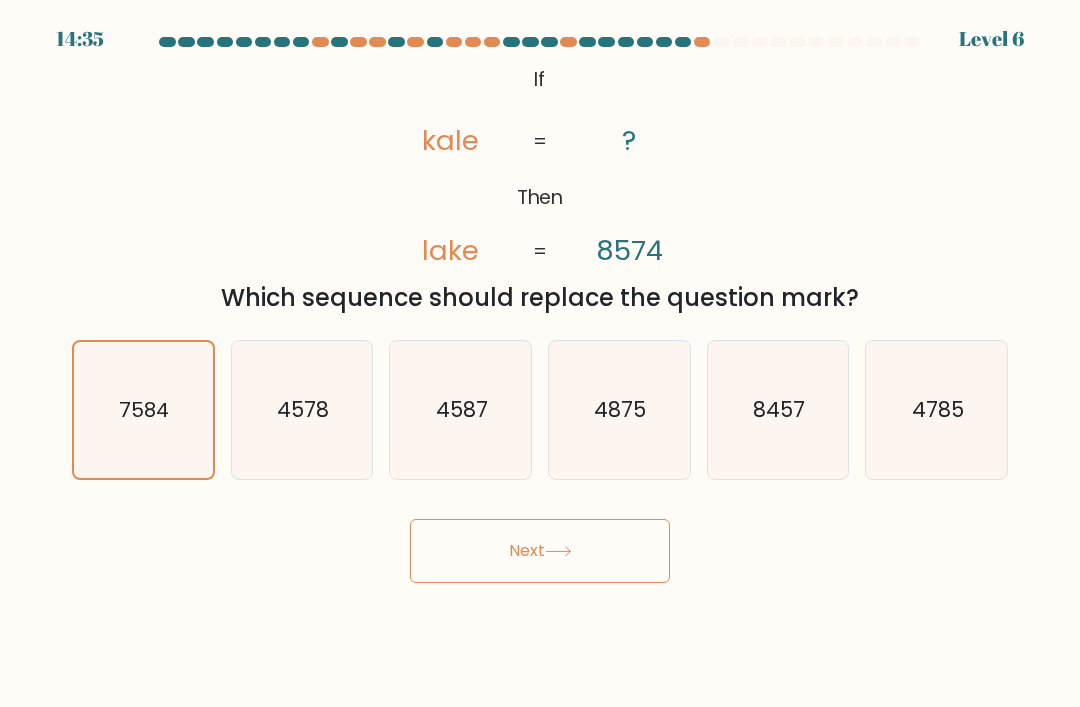 click on "Next" at bounding box center [540, 551] 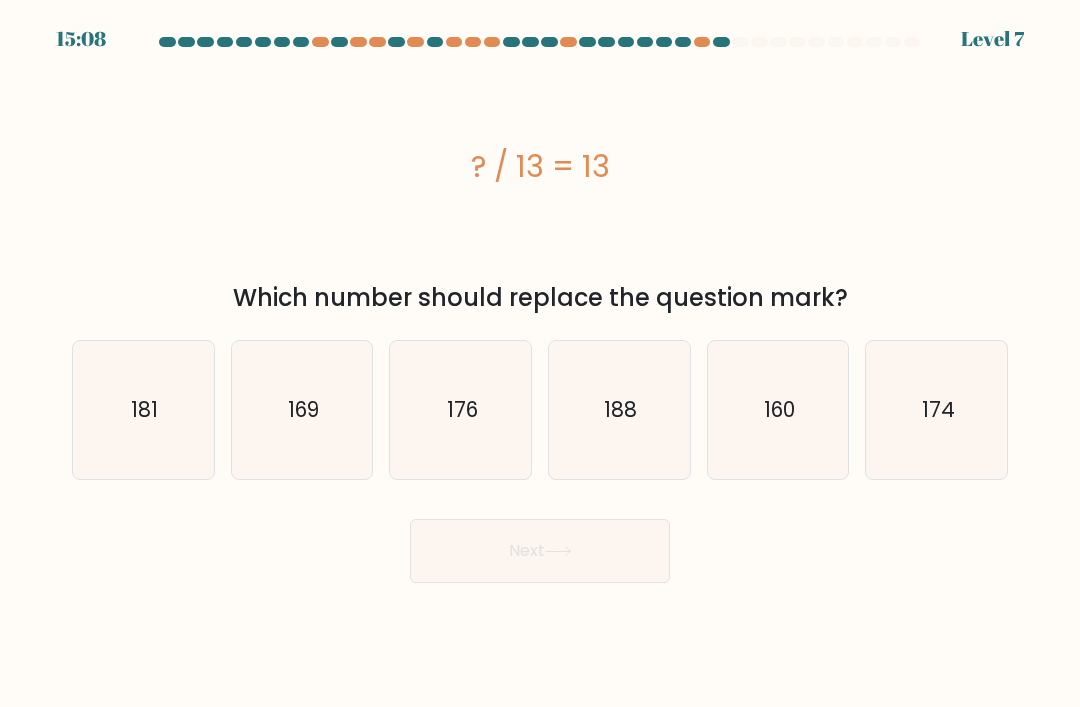 click on "169" at bounding box center [303, 409] 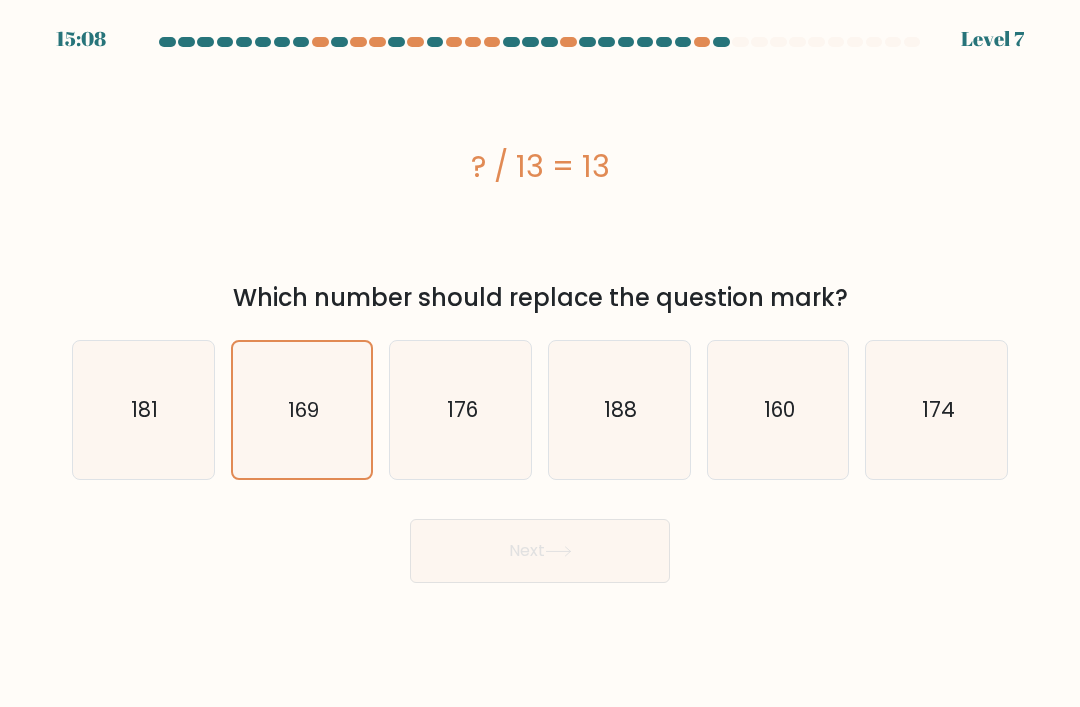 click on "Next" at bounding box center (540, 551) 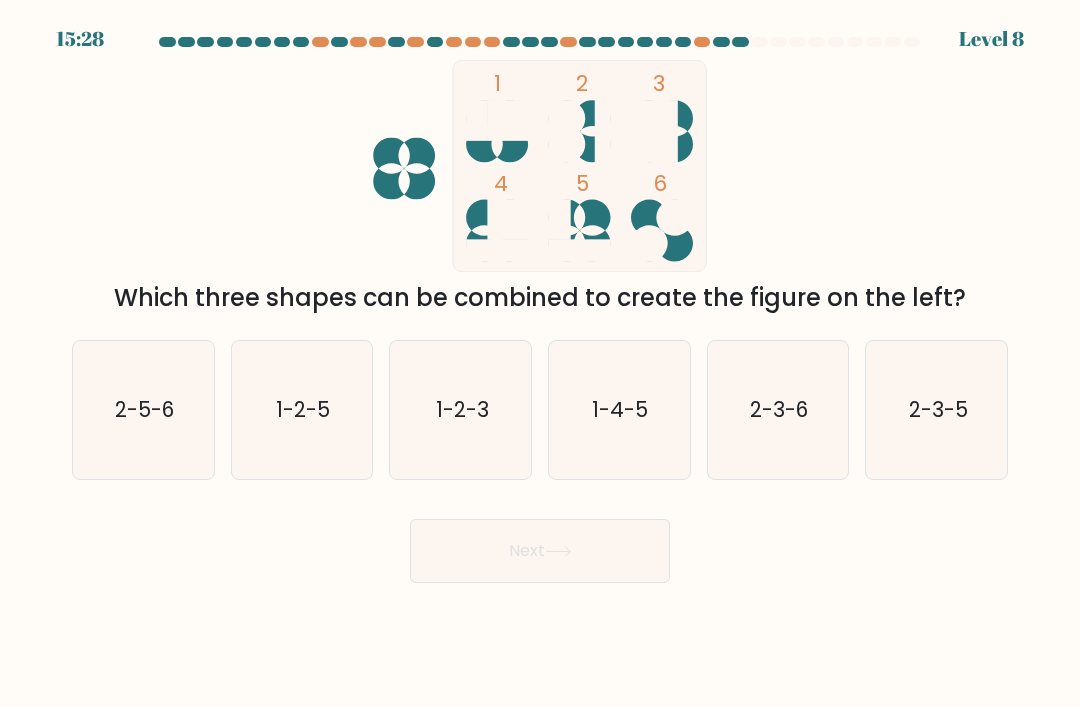 click on "1-4-5" at bounding box center (621, 409) 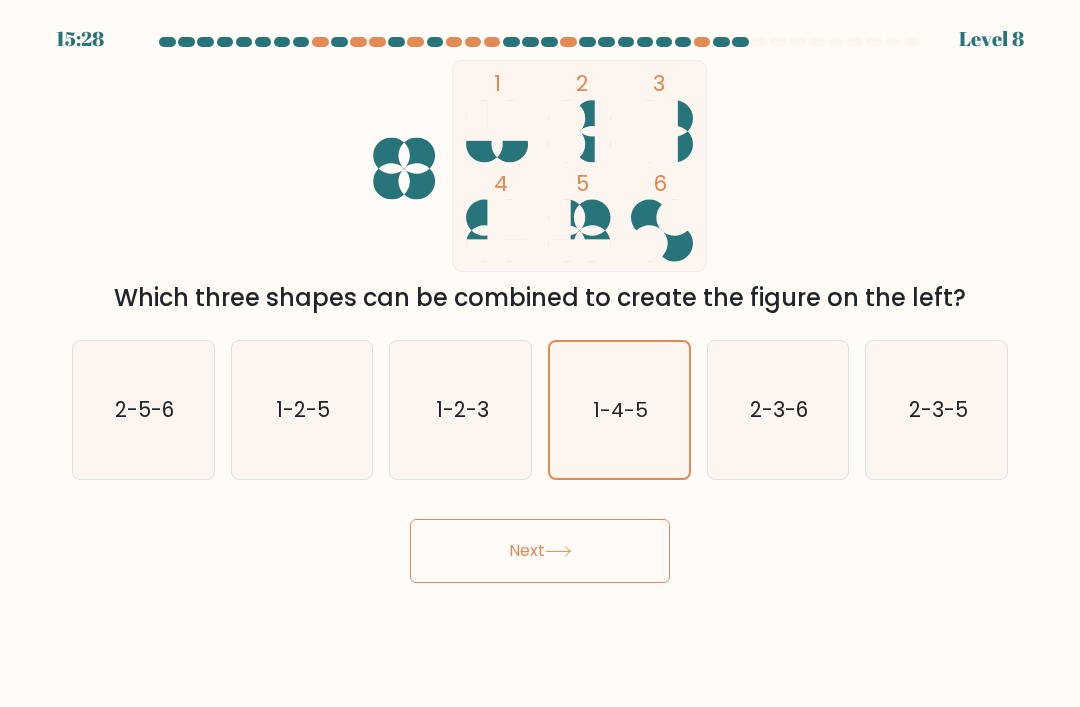 click at bounding box center (558, 551) 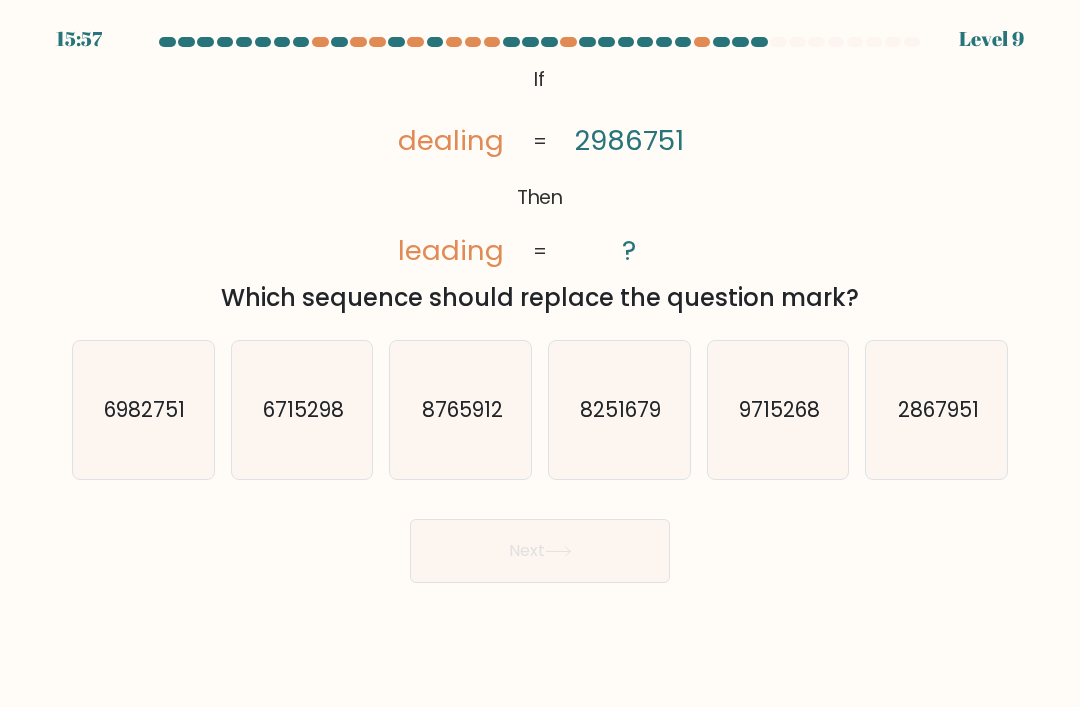 click on "6982751" at bounding box center [144, 409] 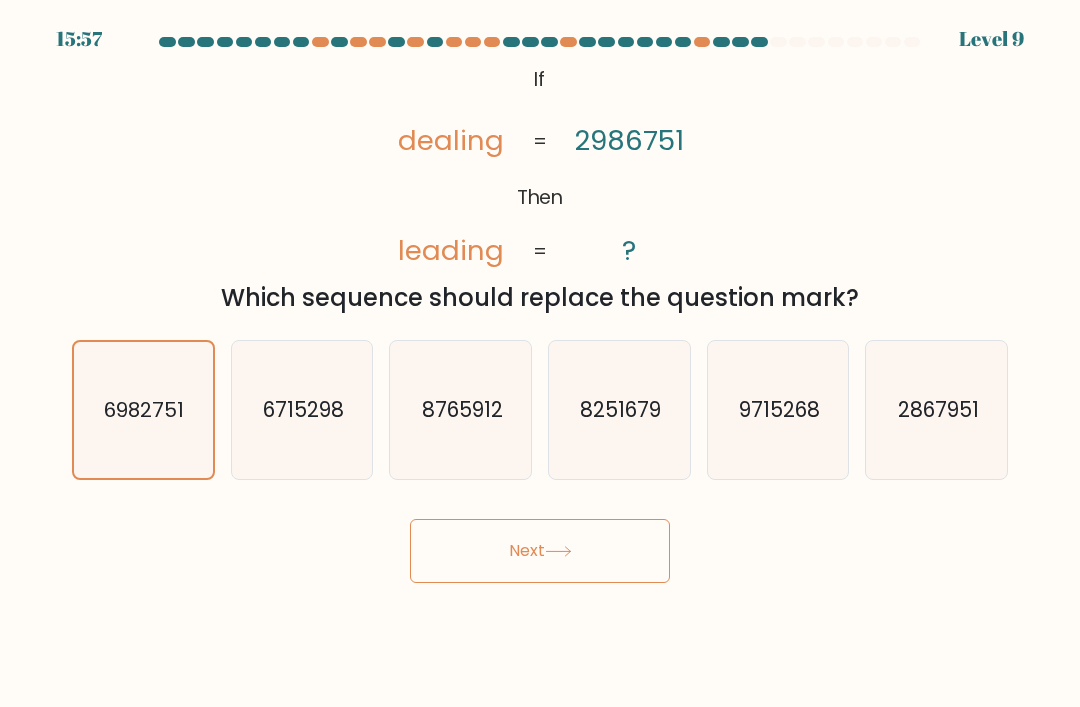 click on "Next" at bounding box center (540, 551) 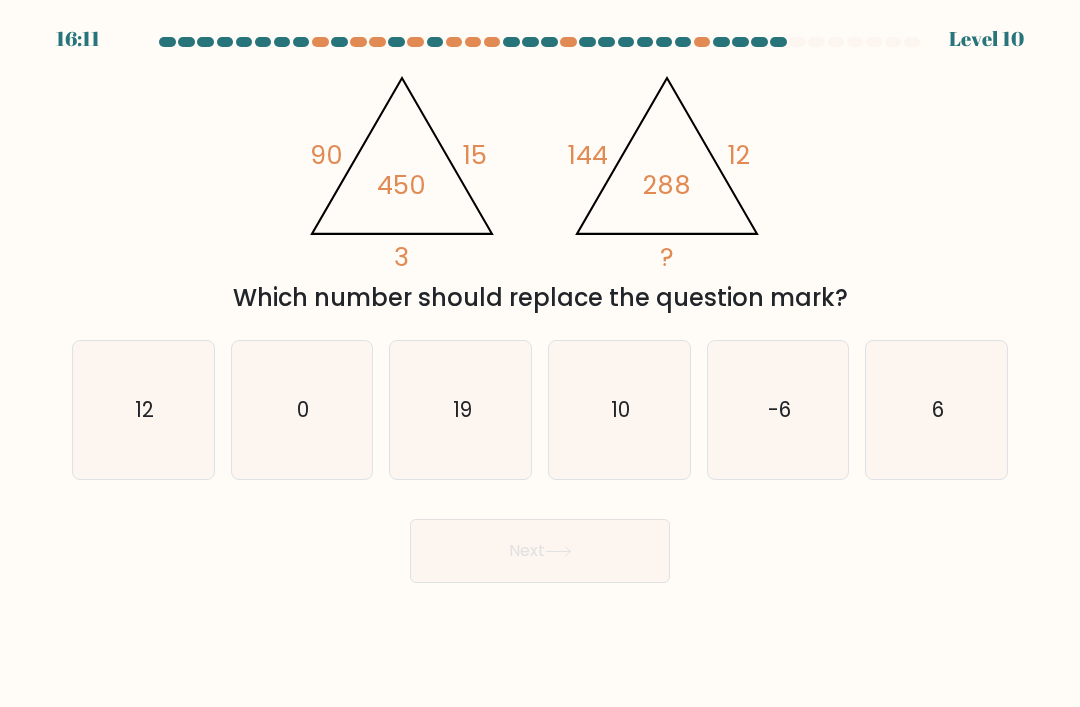 click on "6" at bounding box center (937, 410) 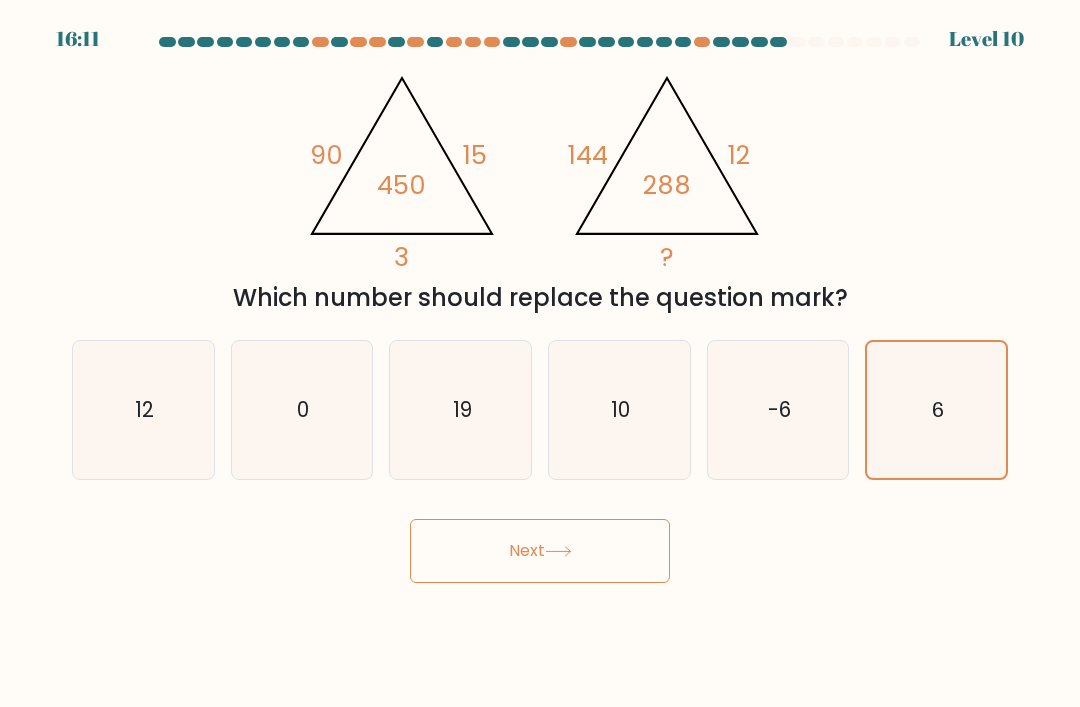 click on "Next" at bounding box center [540, 551] 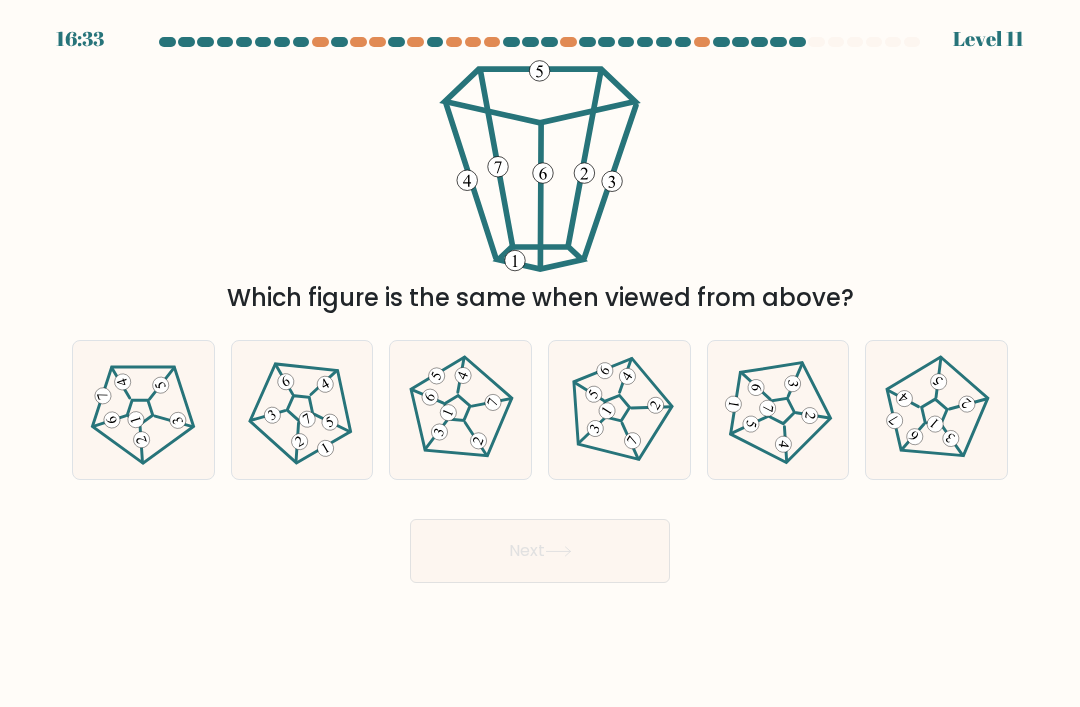 click at bounding box center [460, 410] 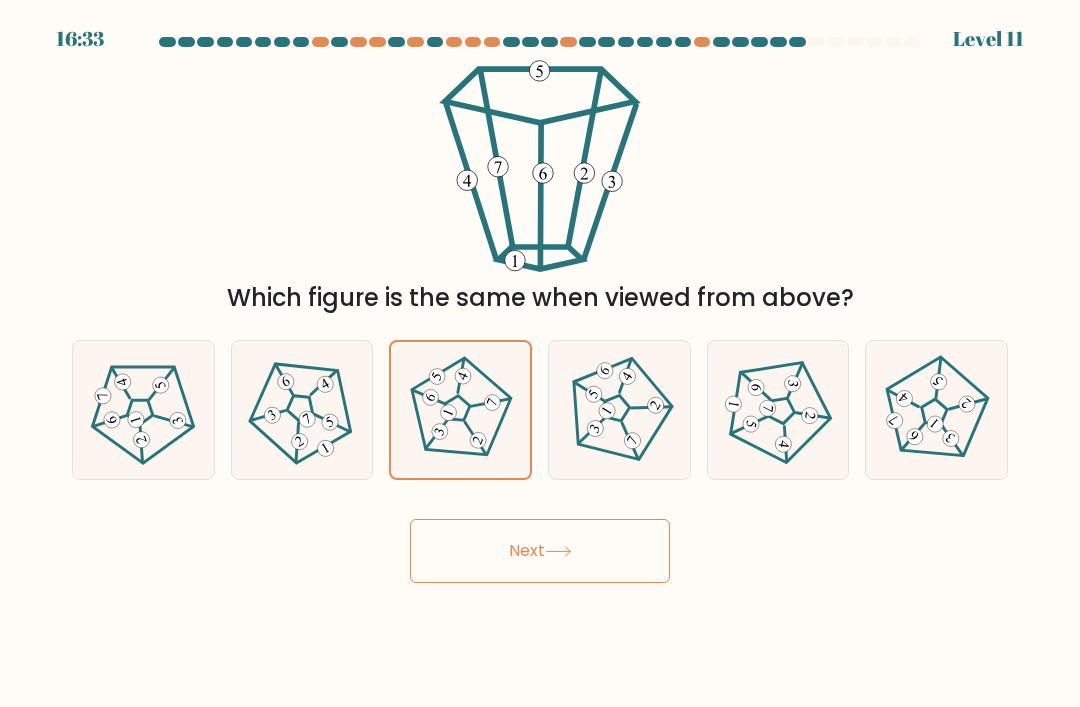 click on "Next" at bounding box center (540, 551) 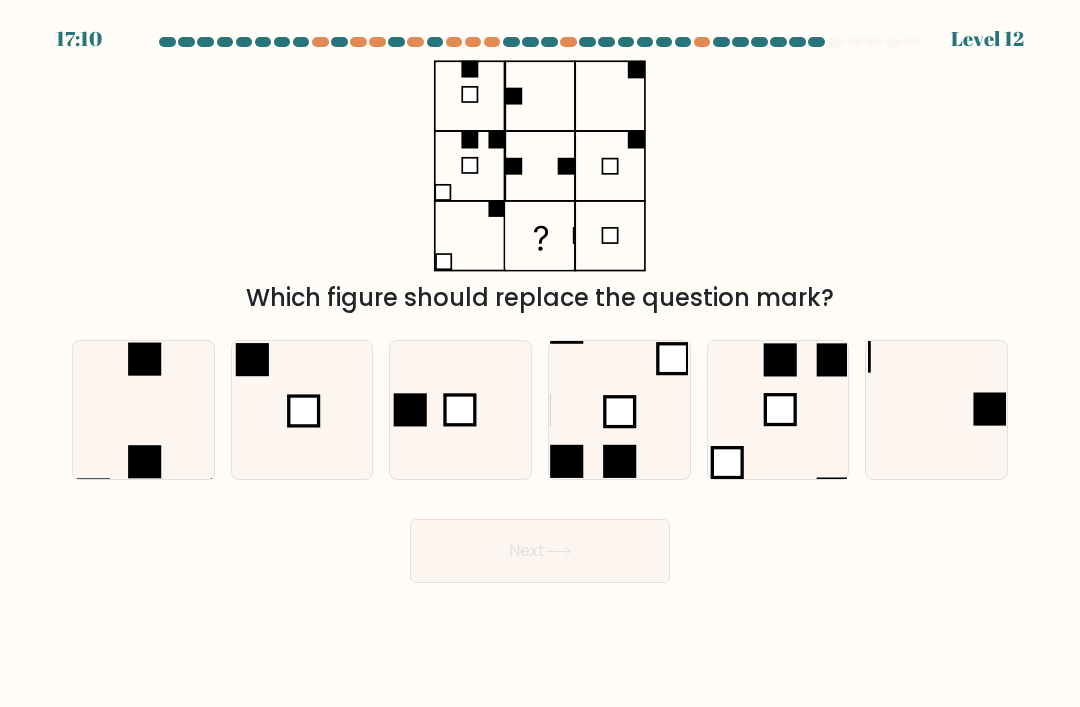 click at bounding box center (937, 410) 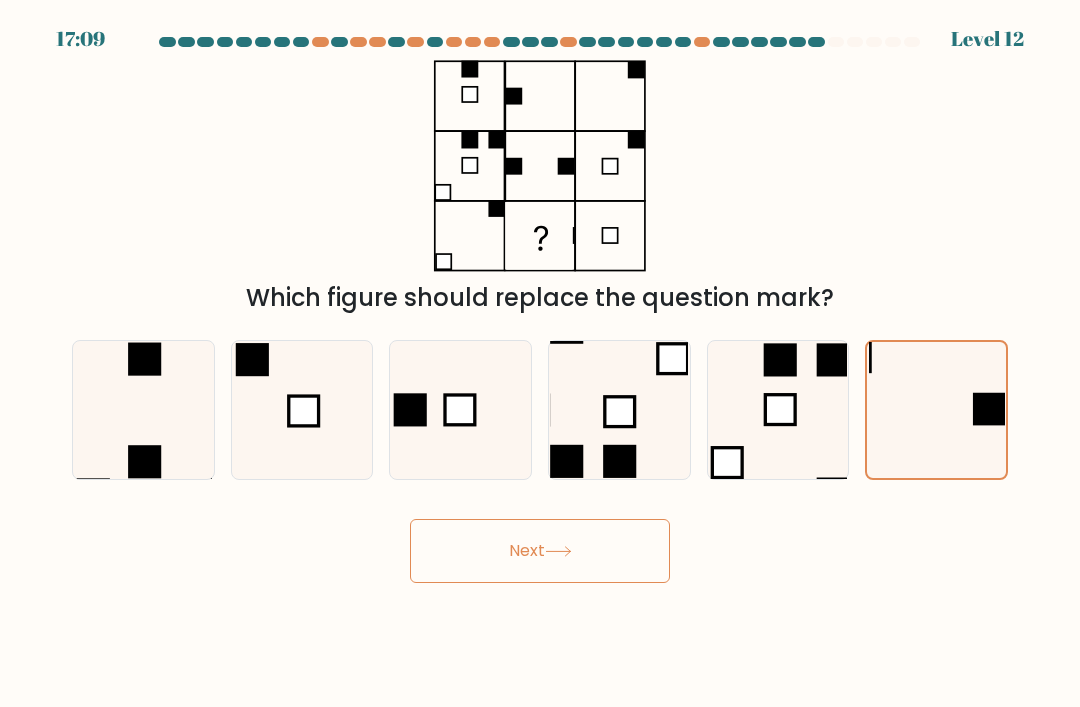 click on "Next" at bounding box center [540, 551] 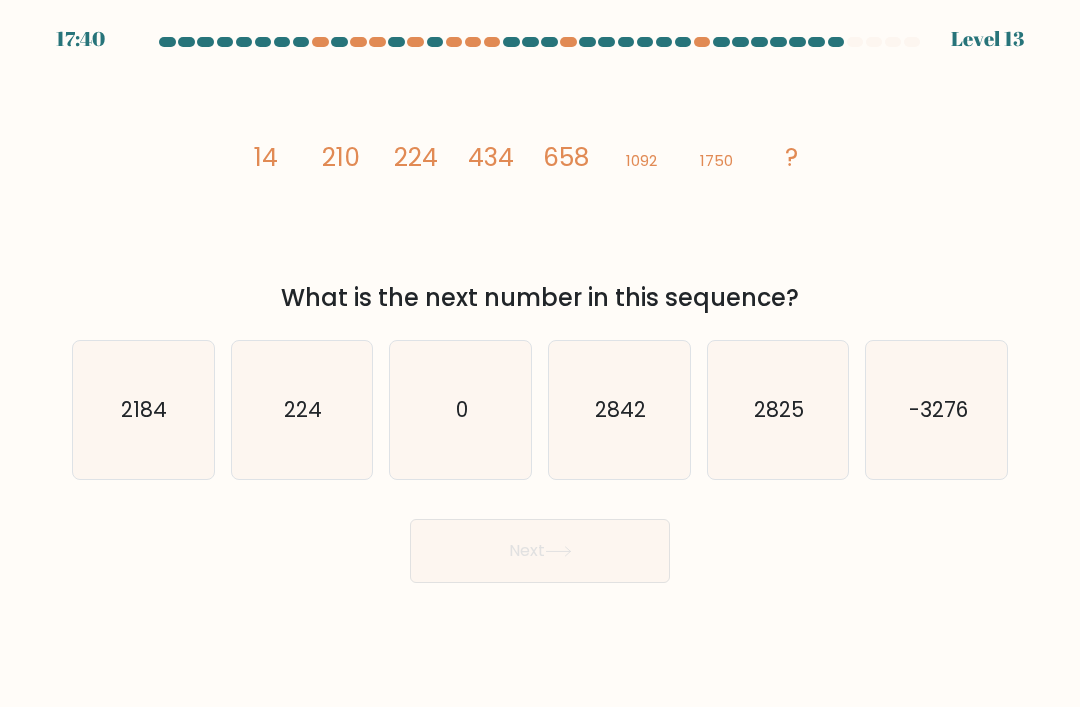 click on "2184" at bounding box center (143, 410) 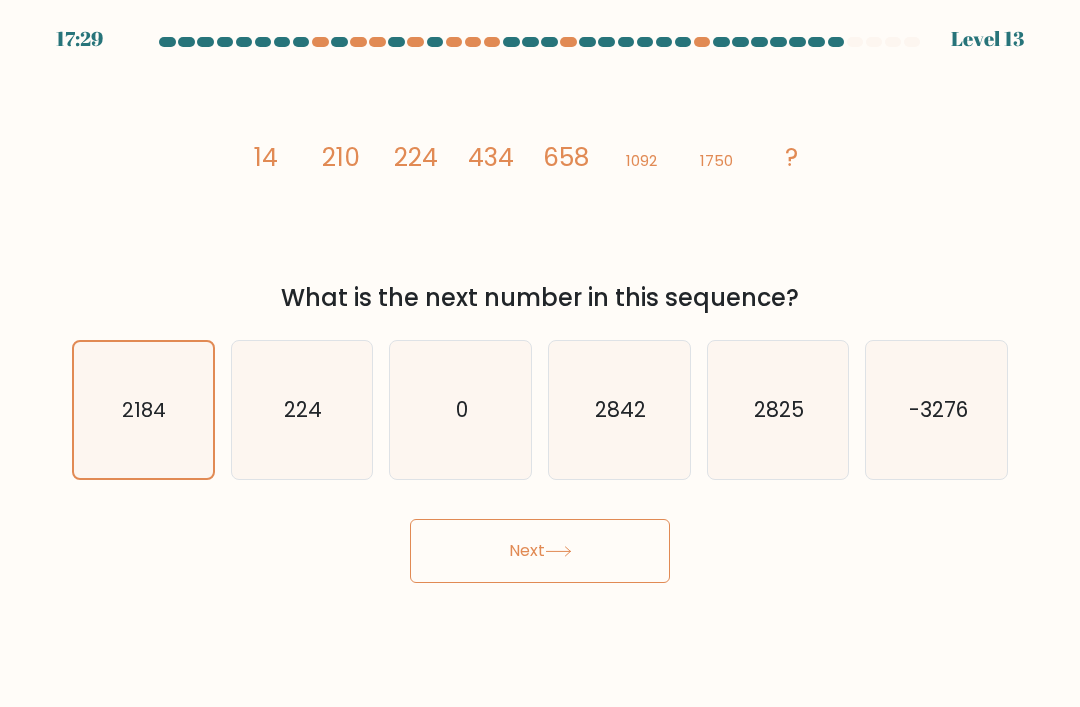 click on "Next" at bounding box center [540, 551] 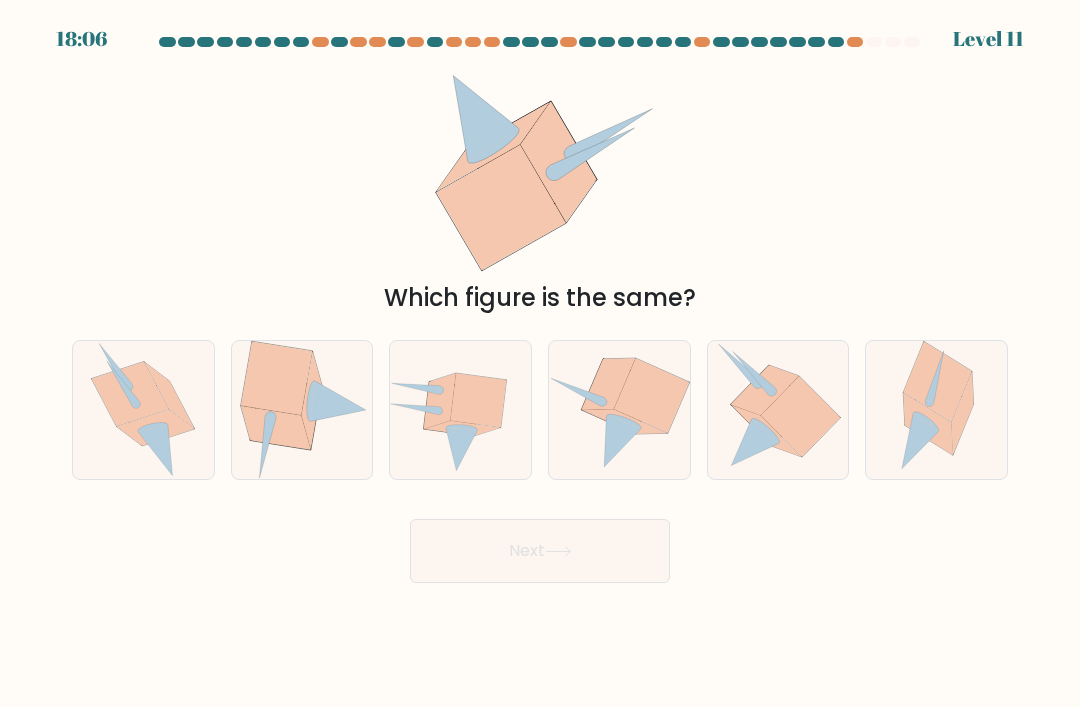 click at bounding box center (301, 410) 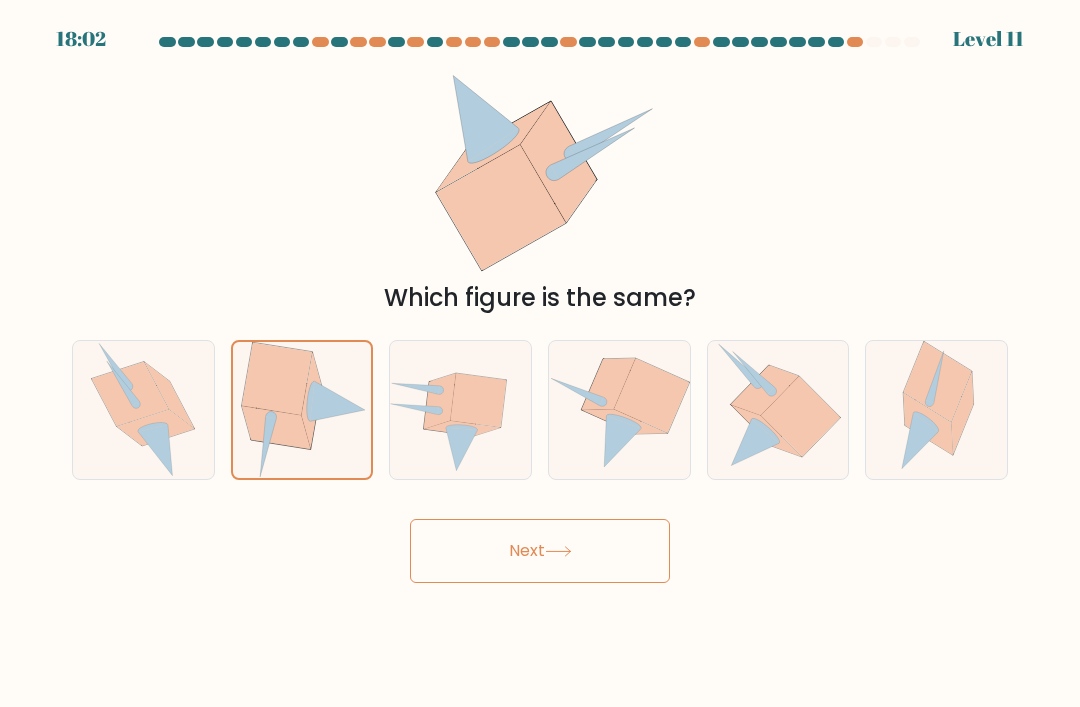 click at bounding box center [800, 417] 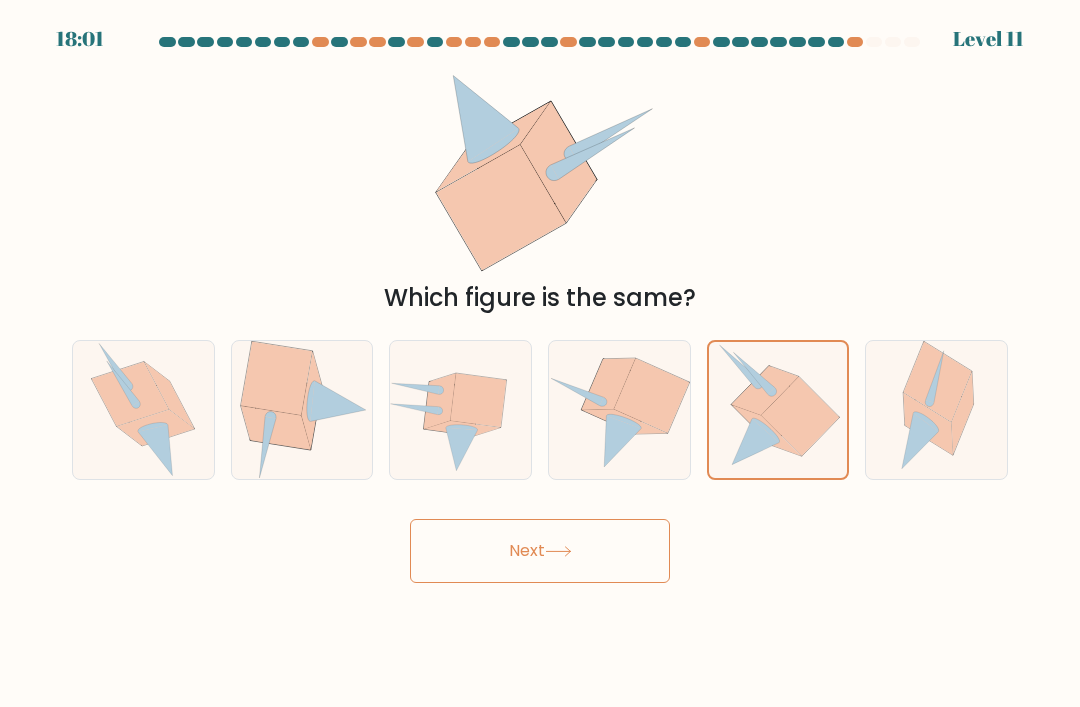 click on "Next" at bounding box center (540, 551) 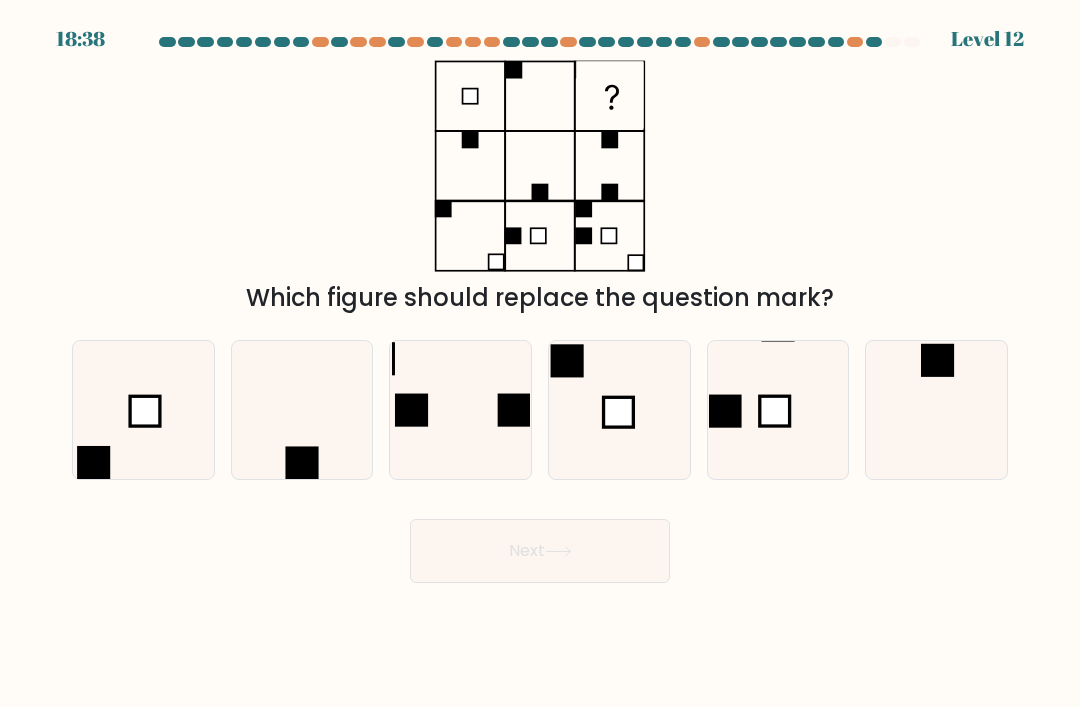click at bounding box center [619, 410] 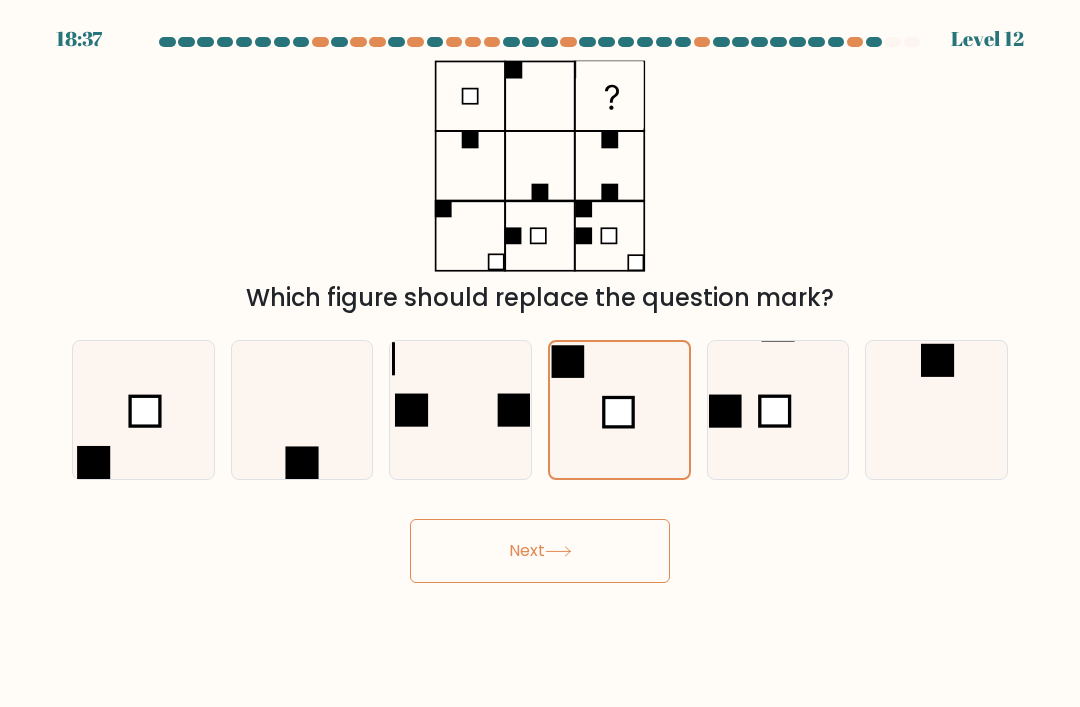click on "Next" at bounding box center (540, 551) 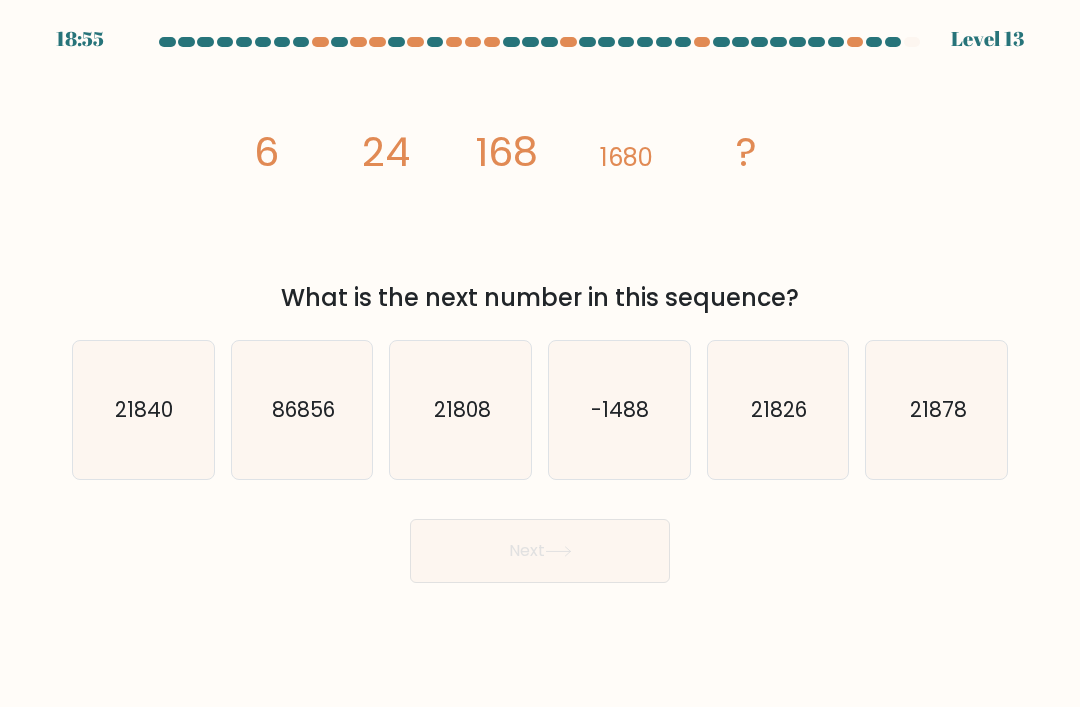 click on "21840" at bounding box center [143, 410] 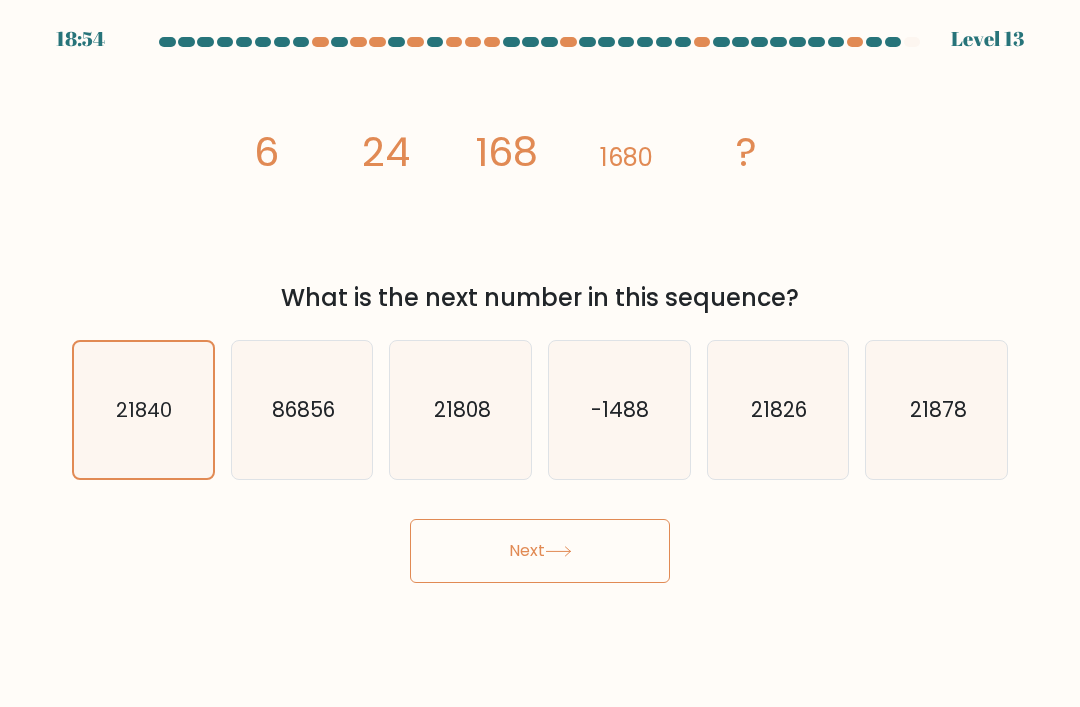 click on "Next" at bounding box center [540, 551] 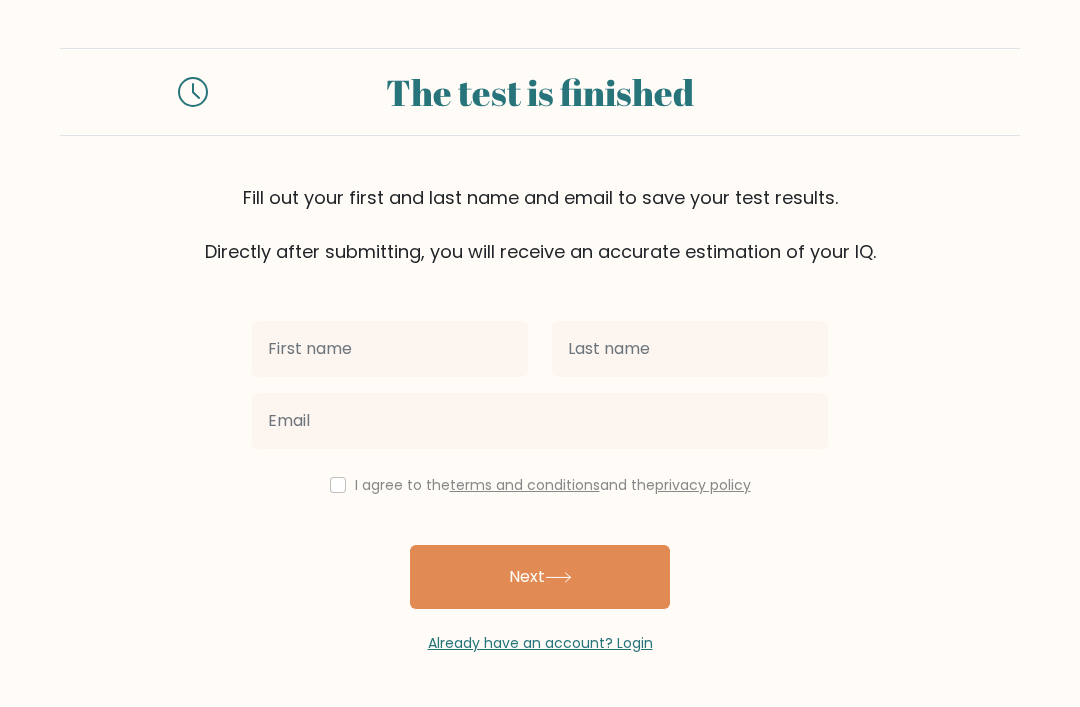 scroll, scrollTop: 0, scrollLeft: 0, axis: both 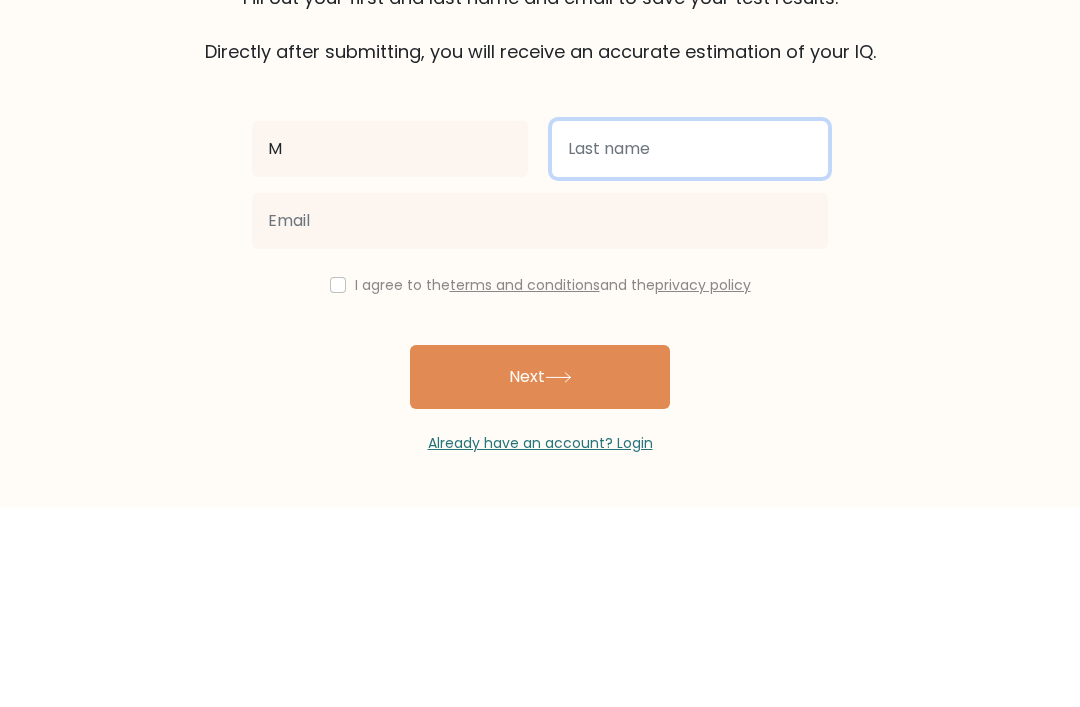 click at bounding box center [690, 349] 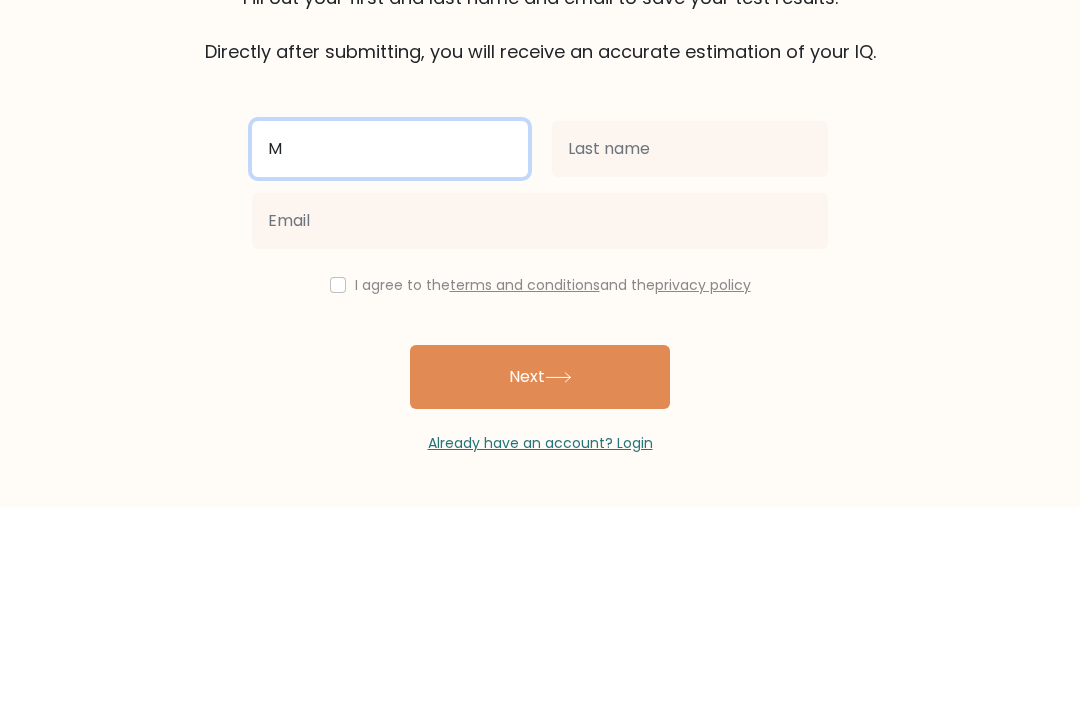 click on "M" at bounding box center (390, 349) 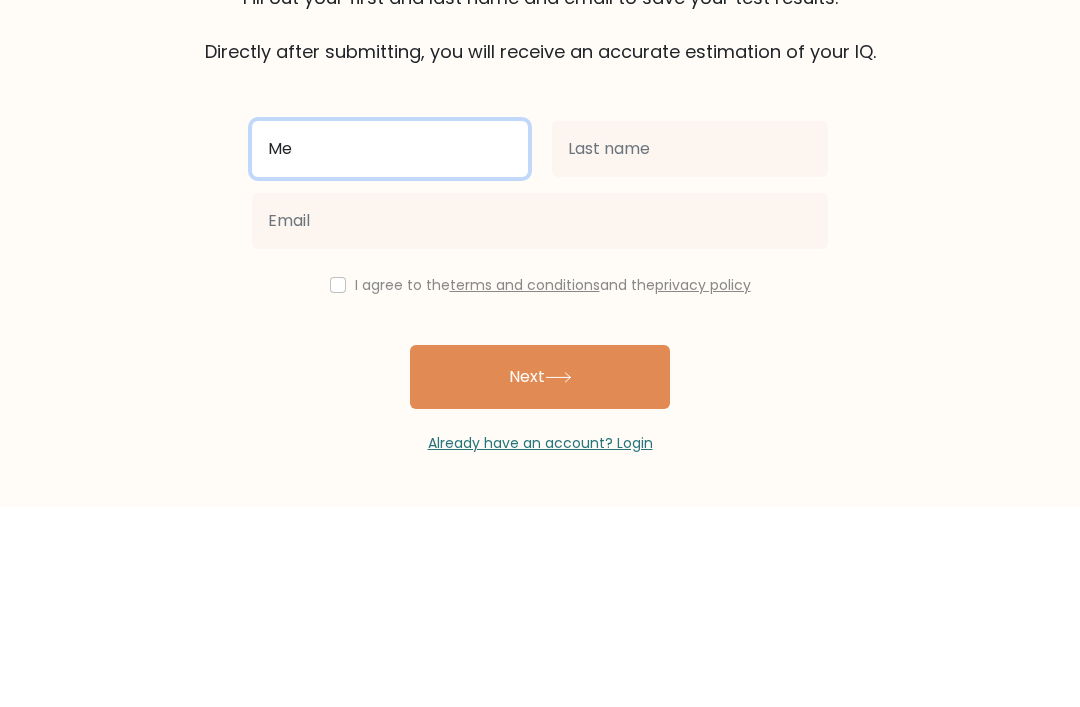 type on "Me" 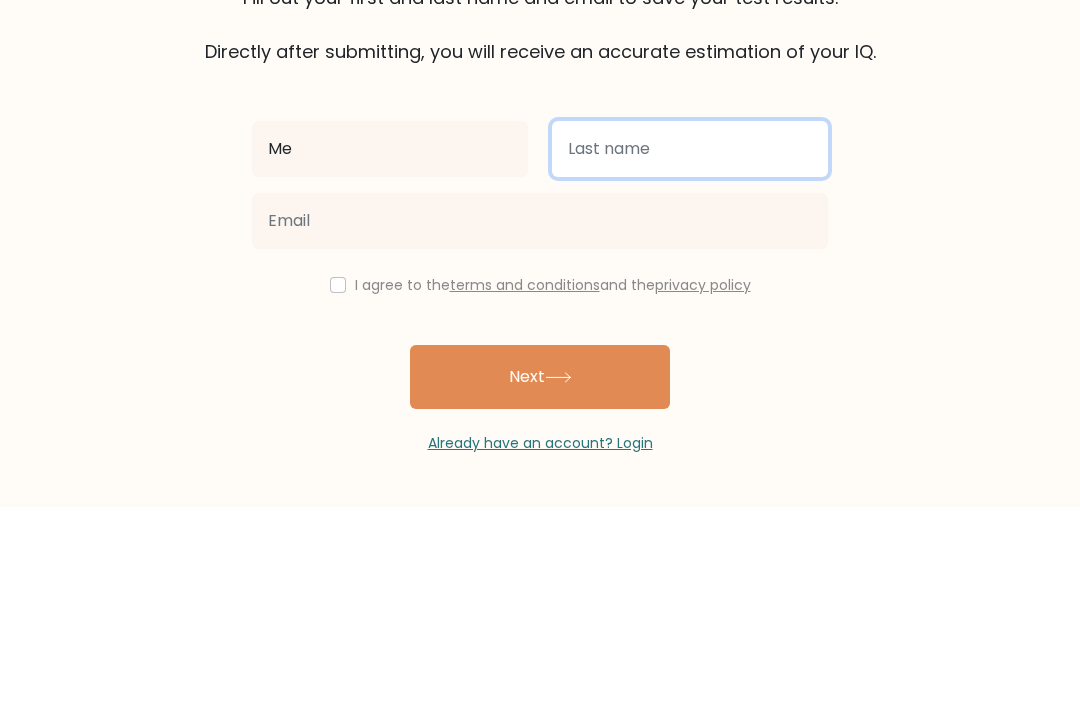 click at bounding box center (690, 349) 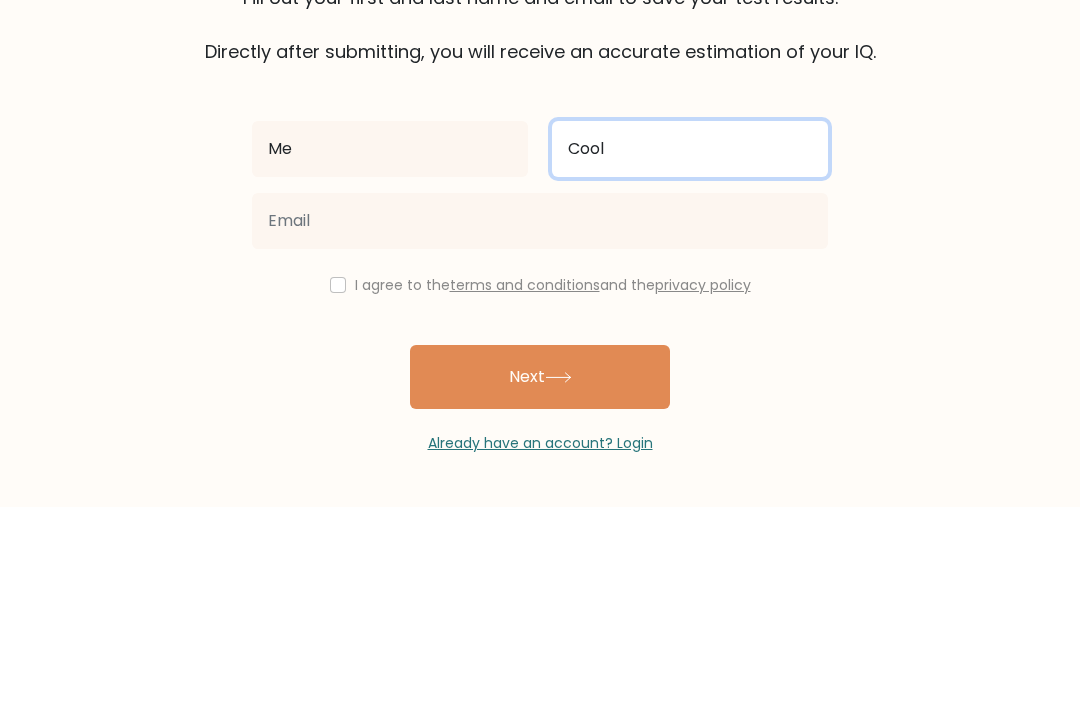 type on "Cool" 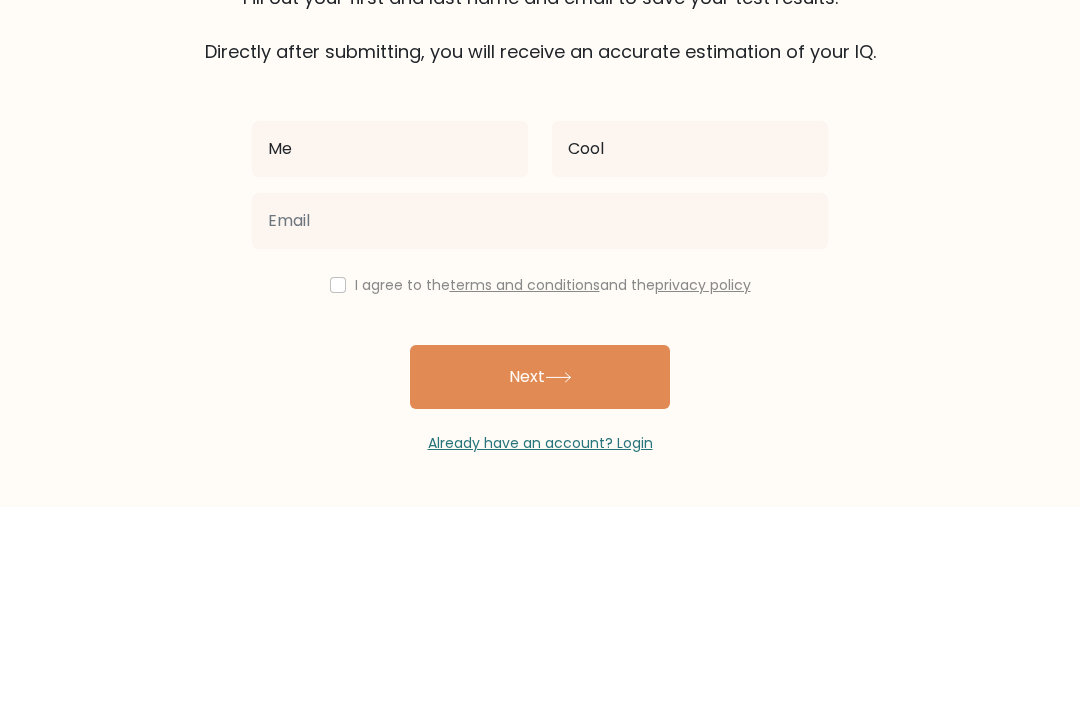 click on "The test is finished
Fill out your first and last name and email to save your test results.
Directly after submitting, you will receive an accurate estimation of your IQ.
Me Cool" at bounding box center (540, 351) 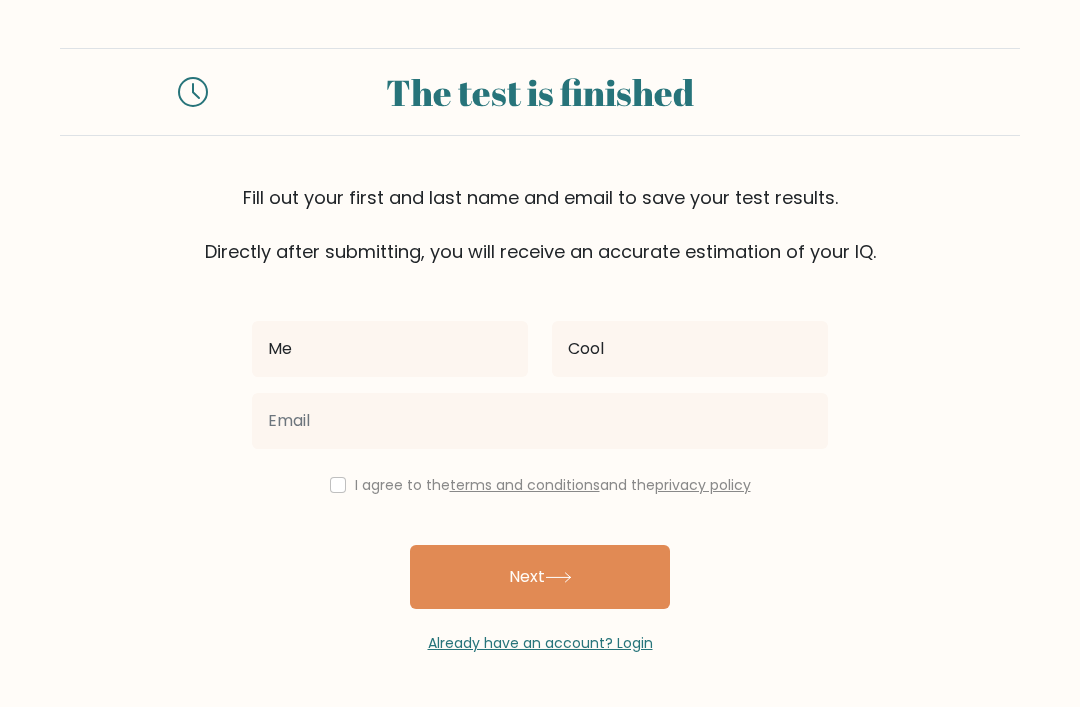 click at bounding box center (338, 485) 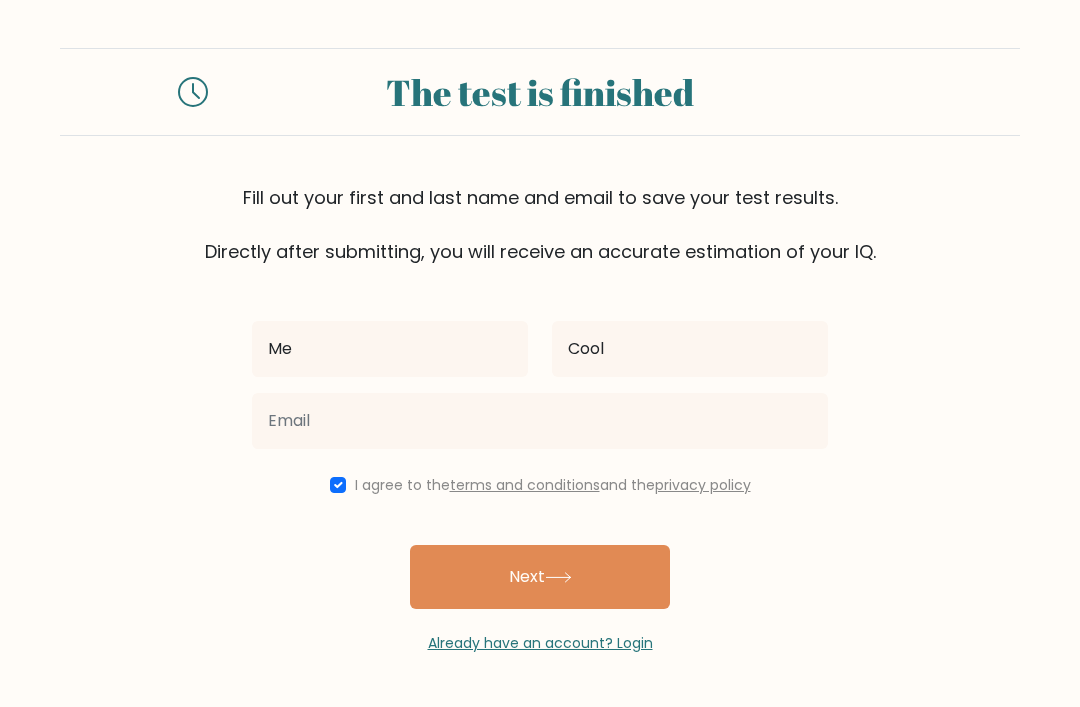 click on "Next" at bounding box center [540, 577] 